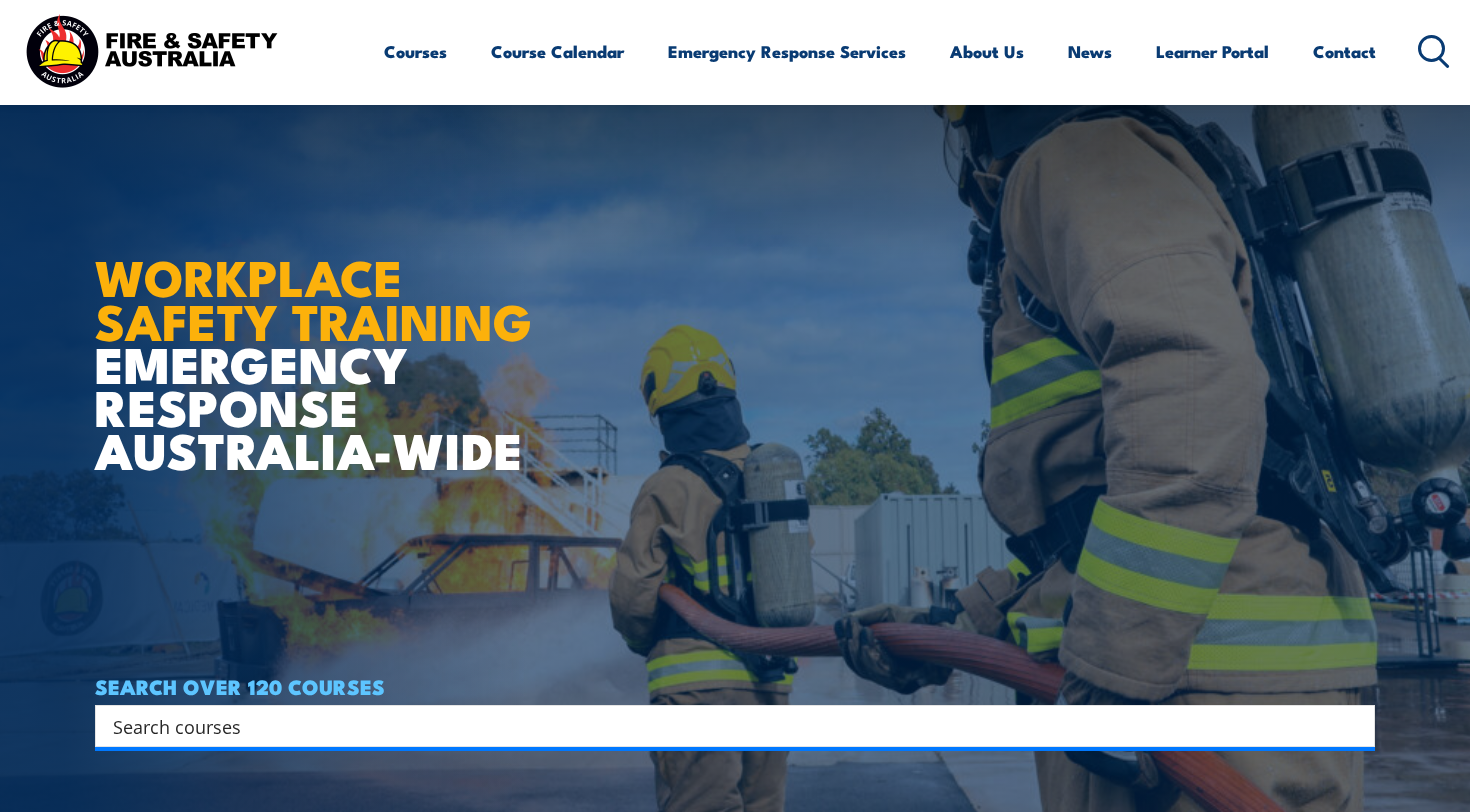 scroll, scrollTop: 286, scrollLeft: 0, axis: vertical 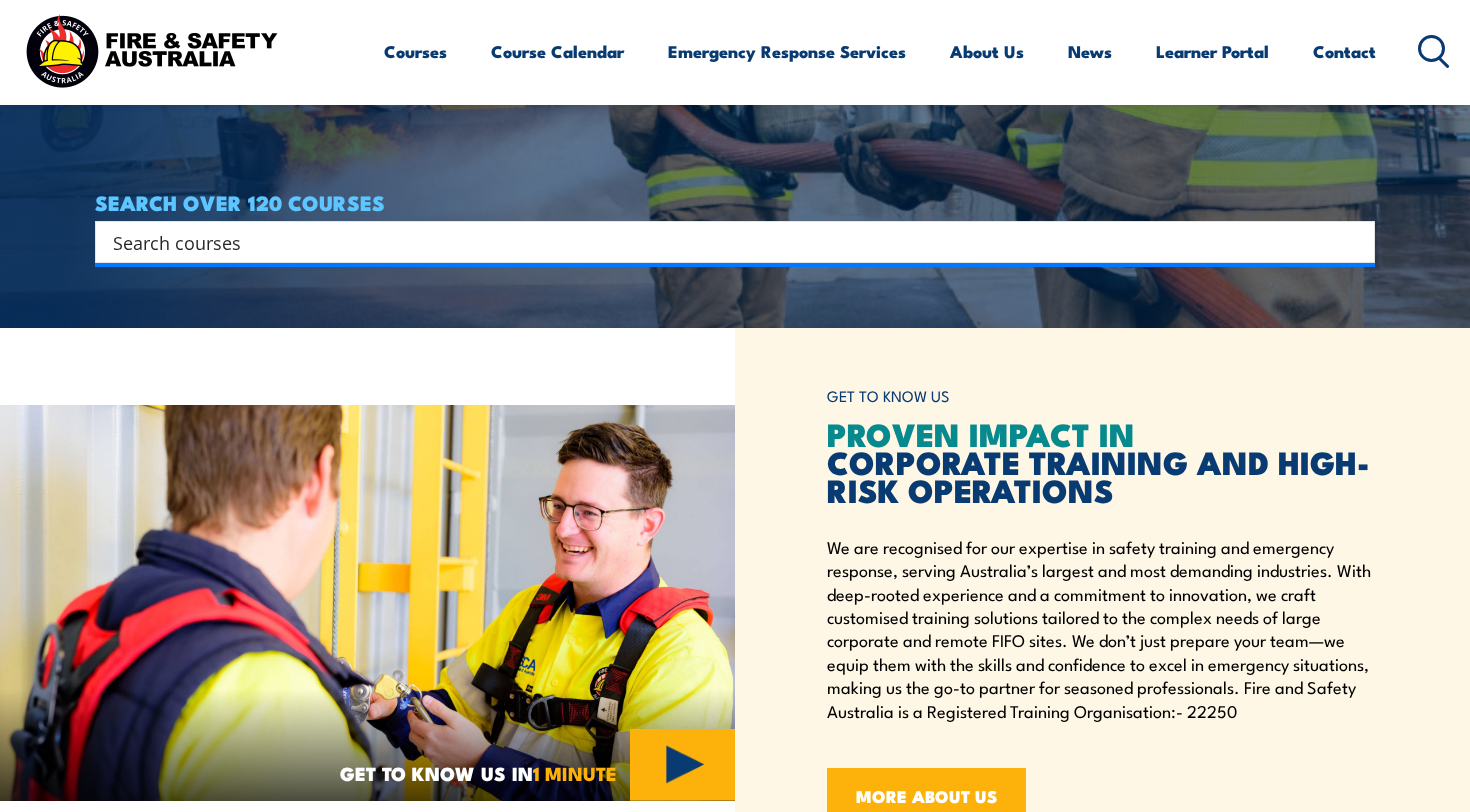 click on "WORKPLACE SAFETY TRAINING
EMERGENCY RESPONSE
AUSTRALIA-WIDE
SEARCH OVER 120 COURSES
Search  Filter by Locations  Australian Capital Territory   New South Wales   Northern Territory   Online   Queensland   South Australia   Tasmania   Victoria   Western Australia" at bounding box center (735, -78) 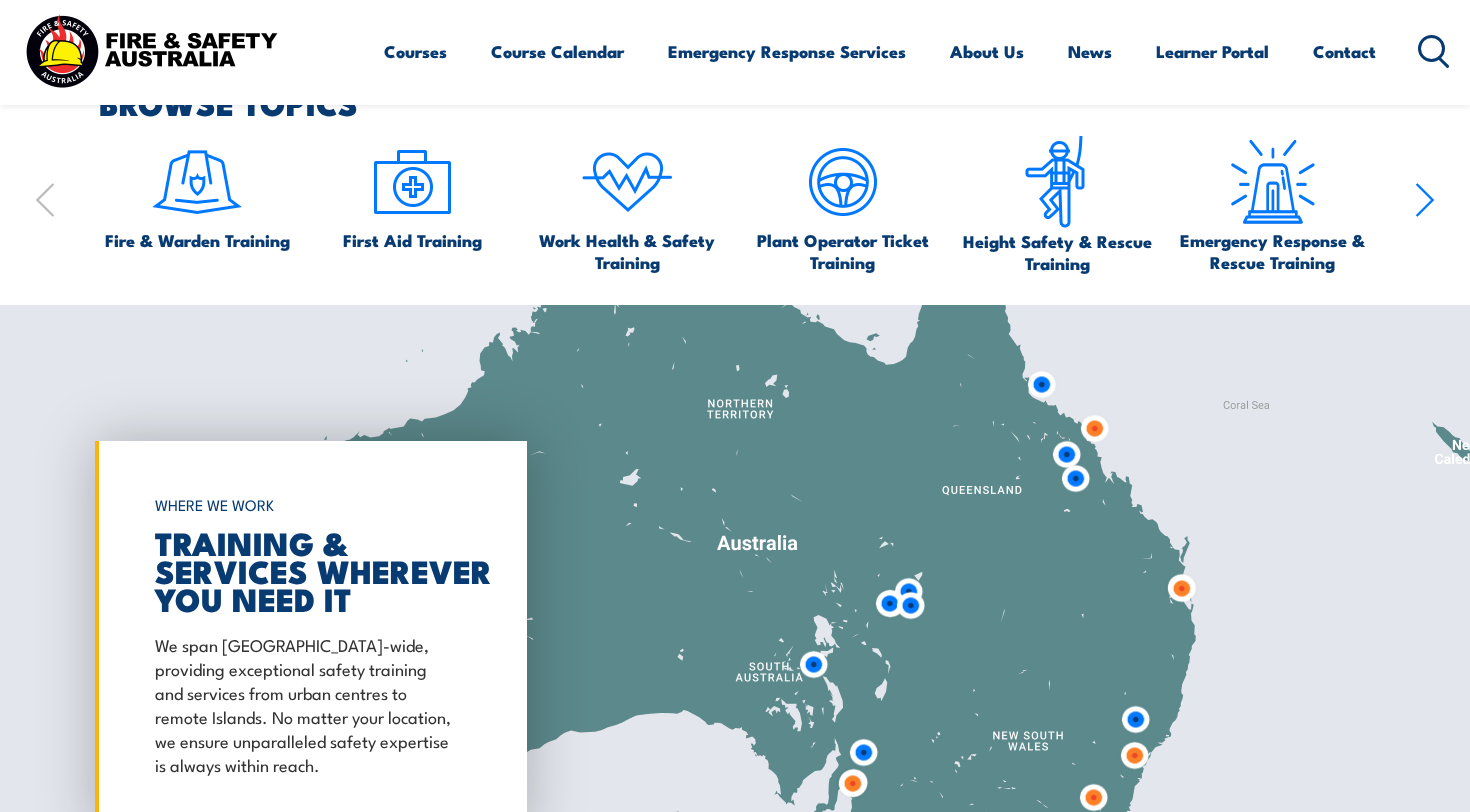 scroll, scrollTop: 1522, scrollLeft: 0, axis: vertical 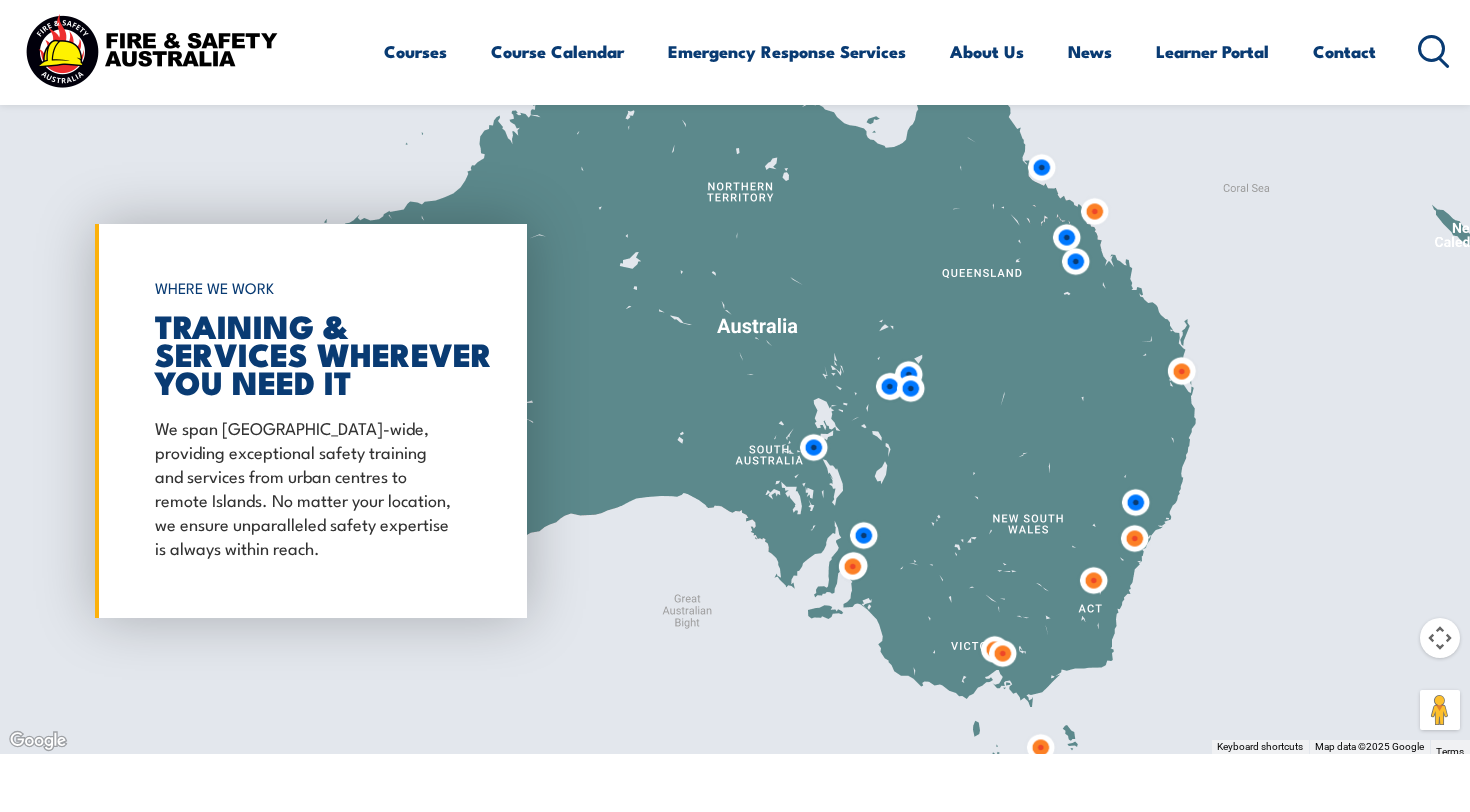 click at bounding box center [813, 447] 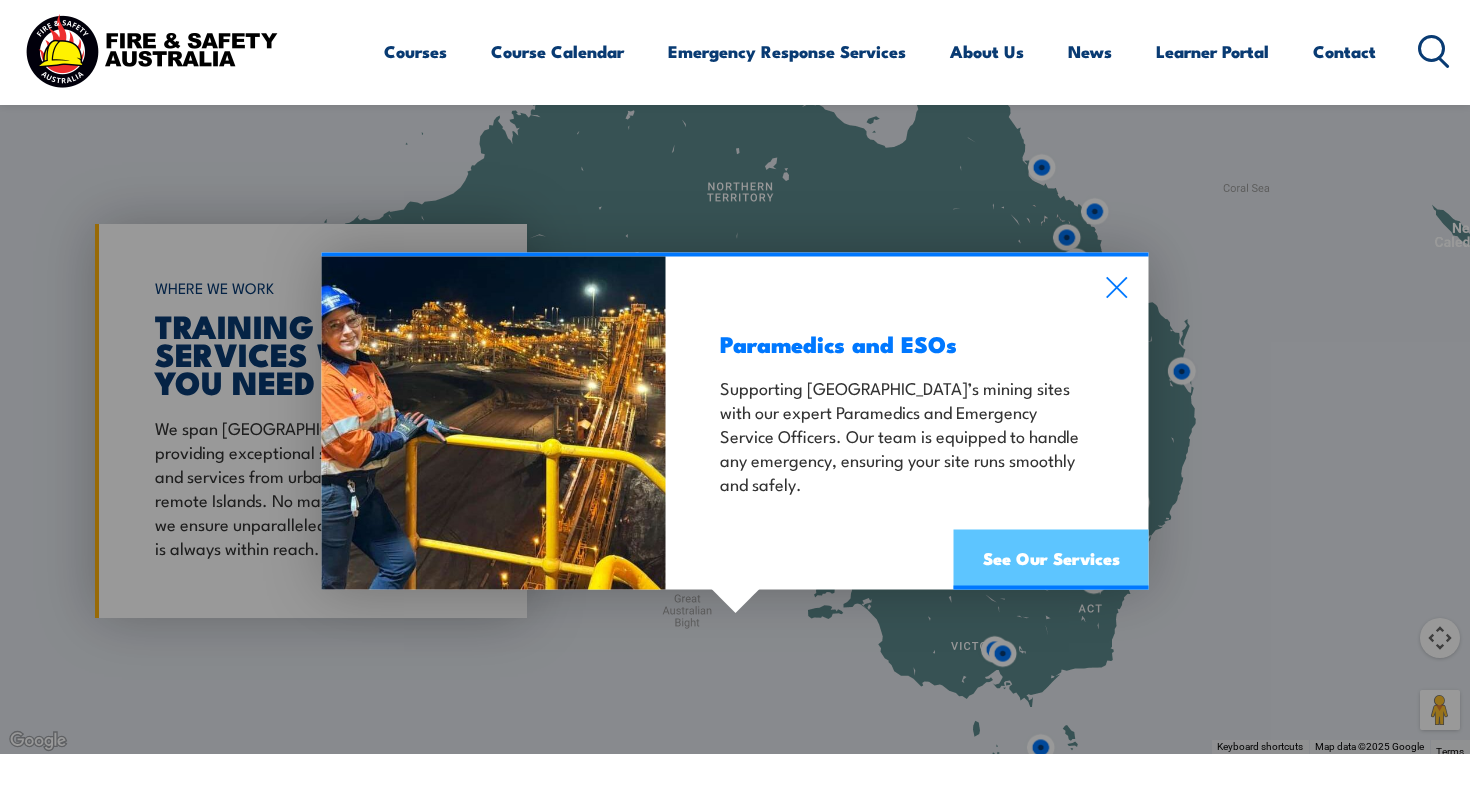 click on "See Our Services" at bounding box center (1051, 559) 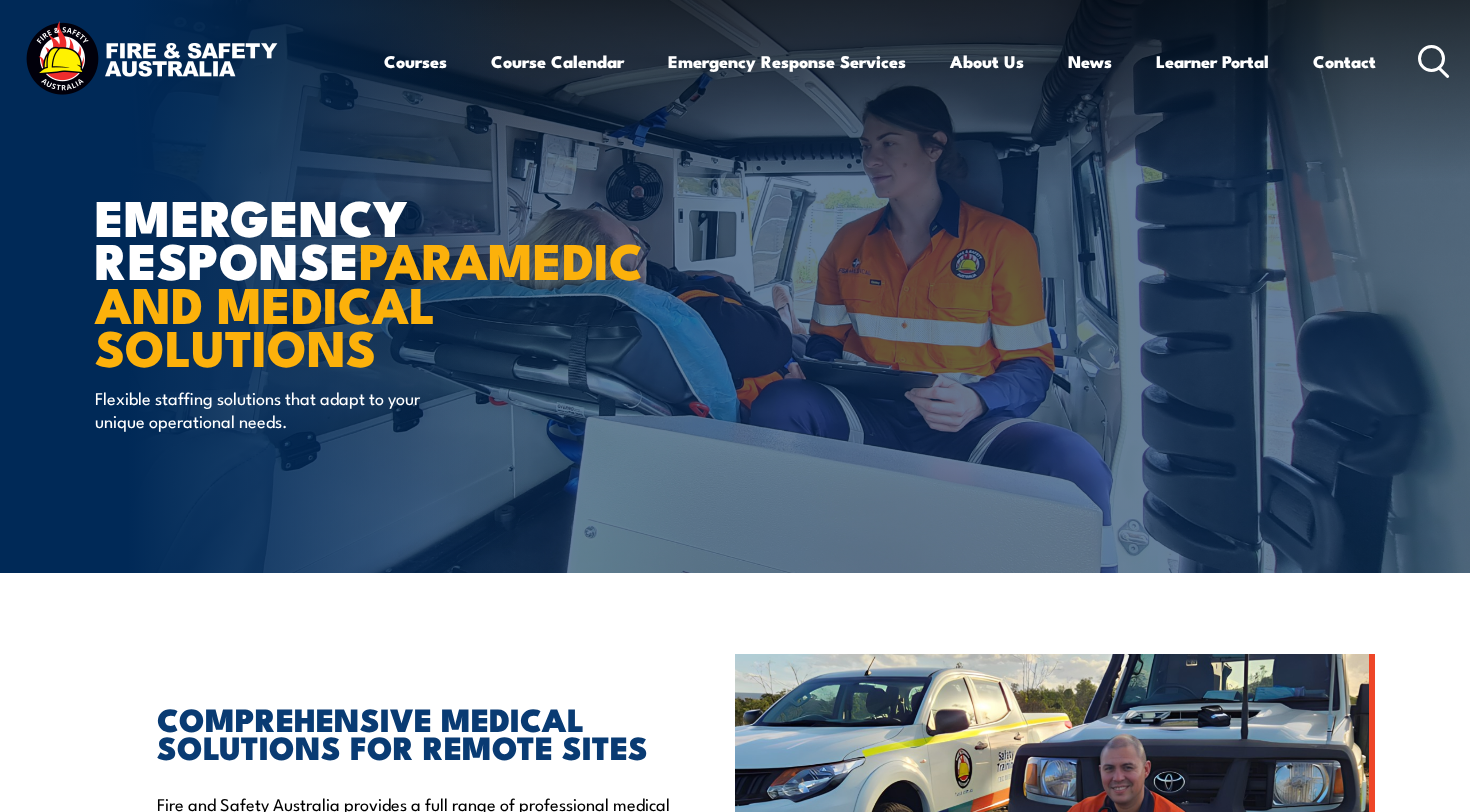 scroll, scrollTop: 0, scrollLeft: 0, axis: both 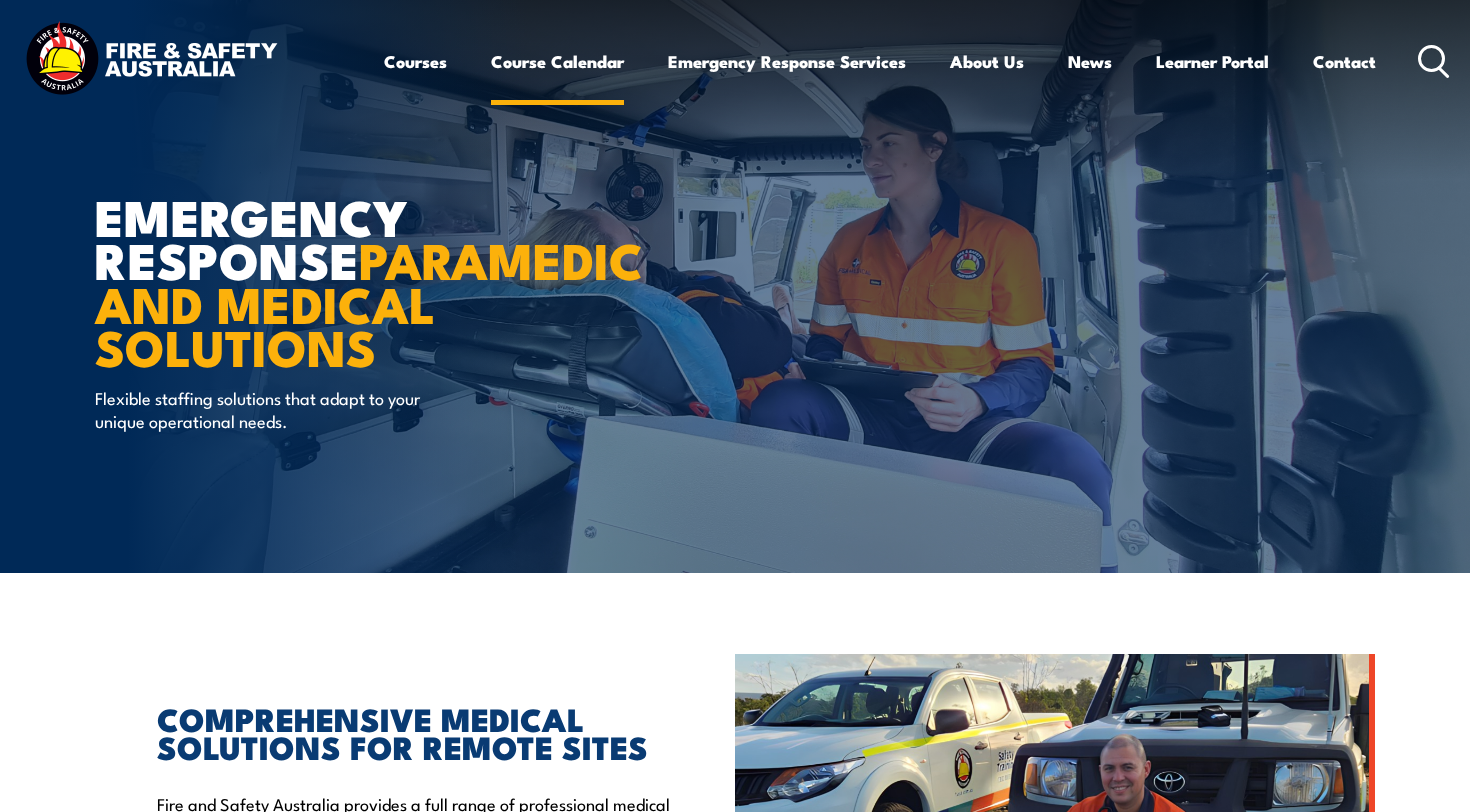 click on "Course Calendar" at bounding box center [557, 61] 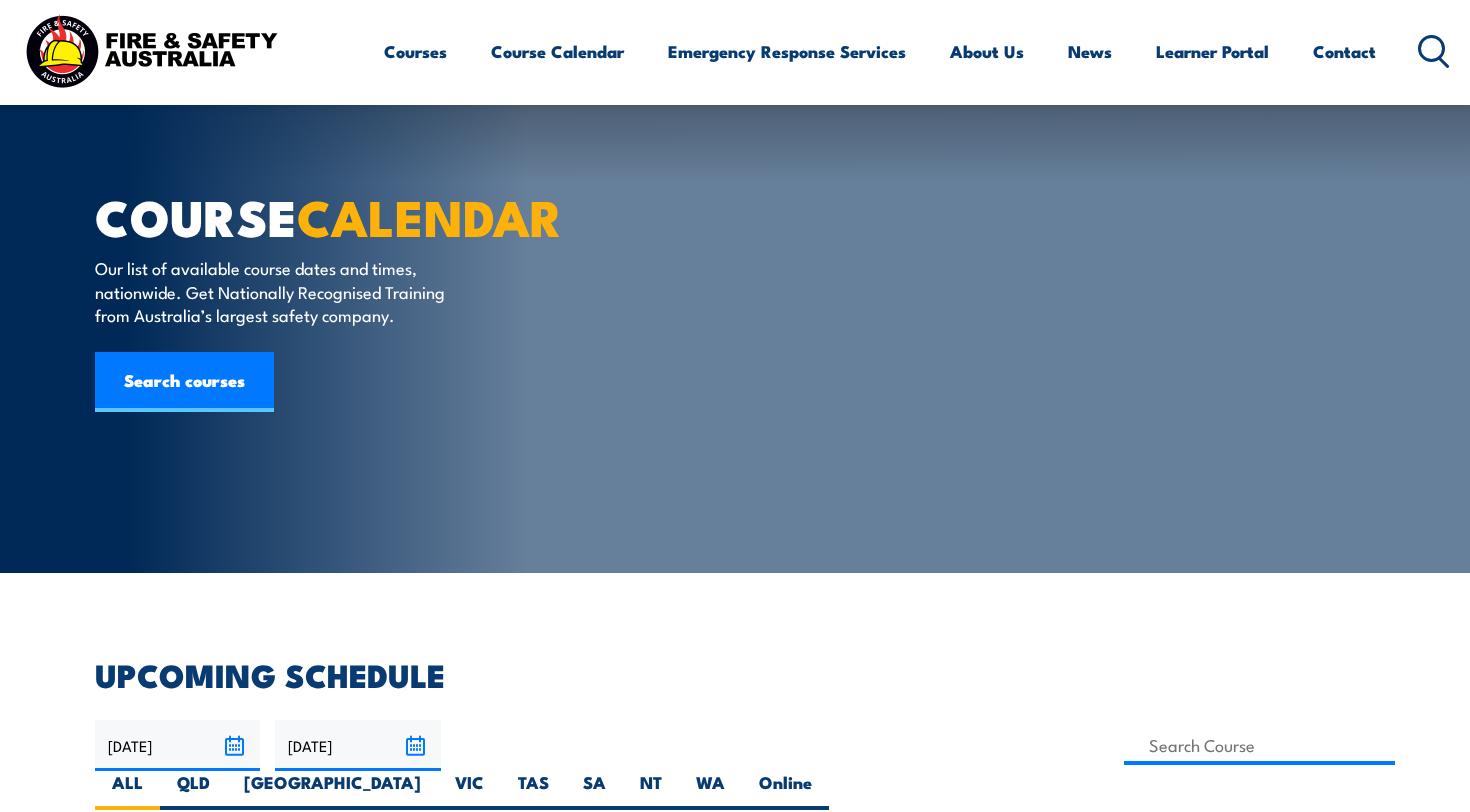 scroll, scrollTop: 440, scrollLeft: 0, axis: vertical 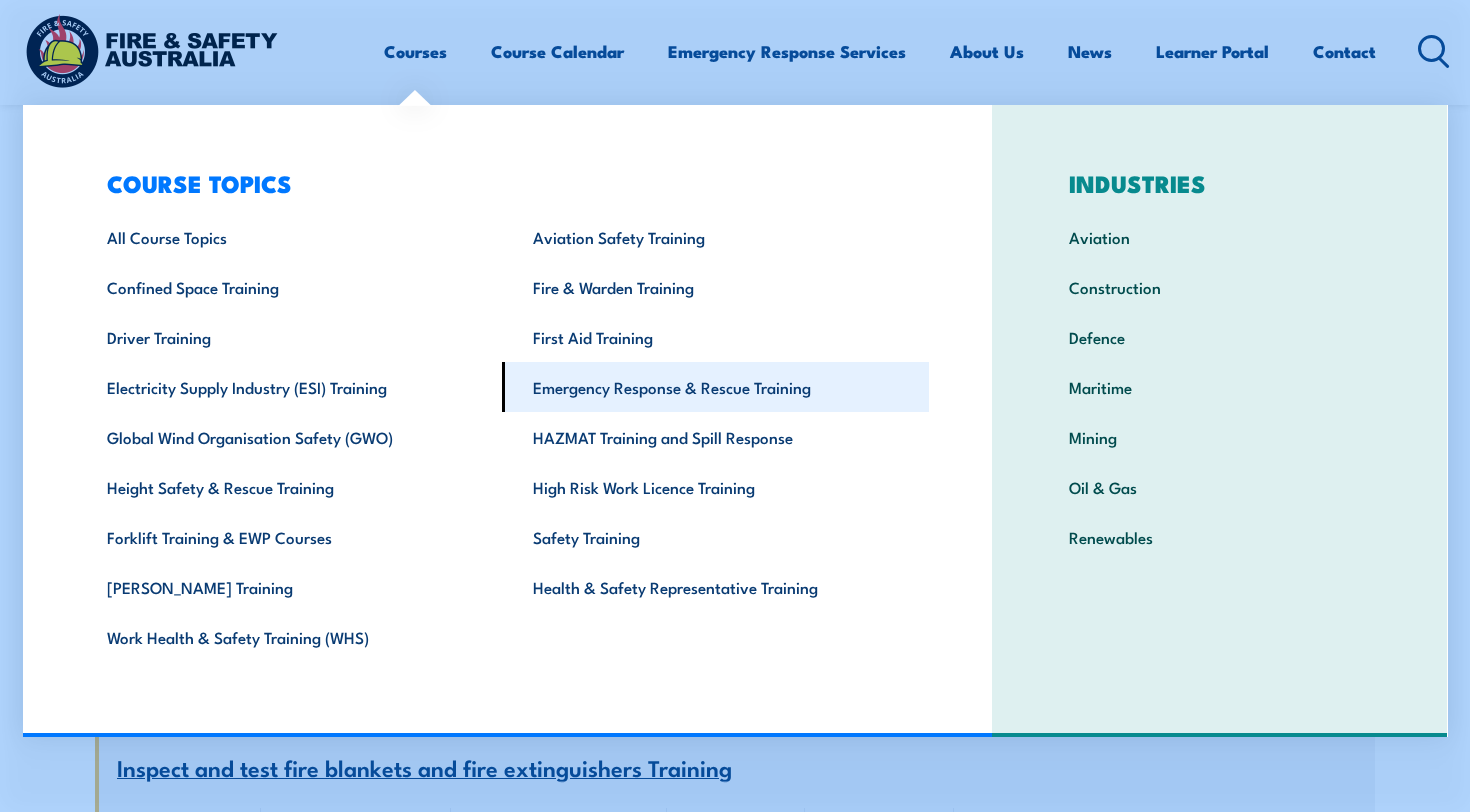 click on "Emergency Response & Rescue Training" at bounding box center [715, 387] 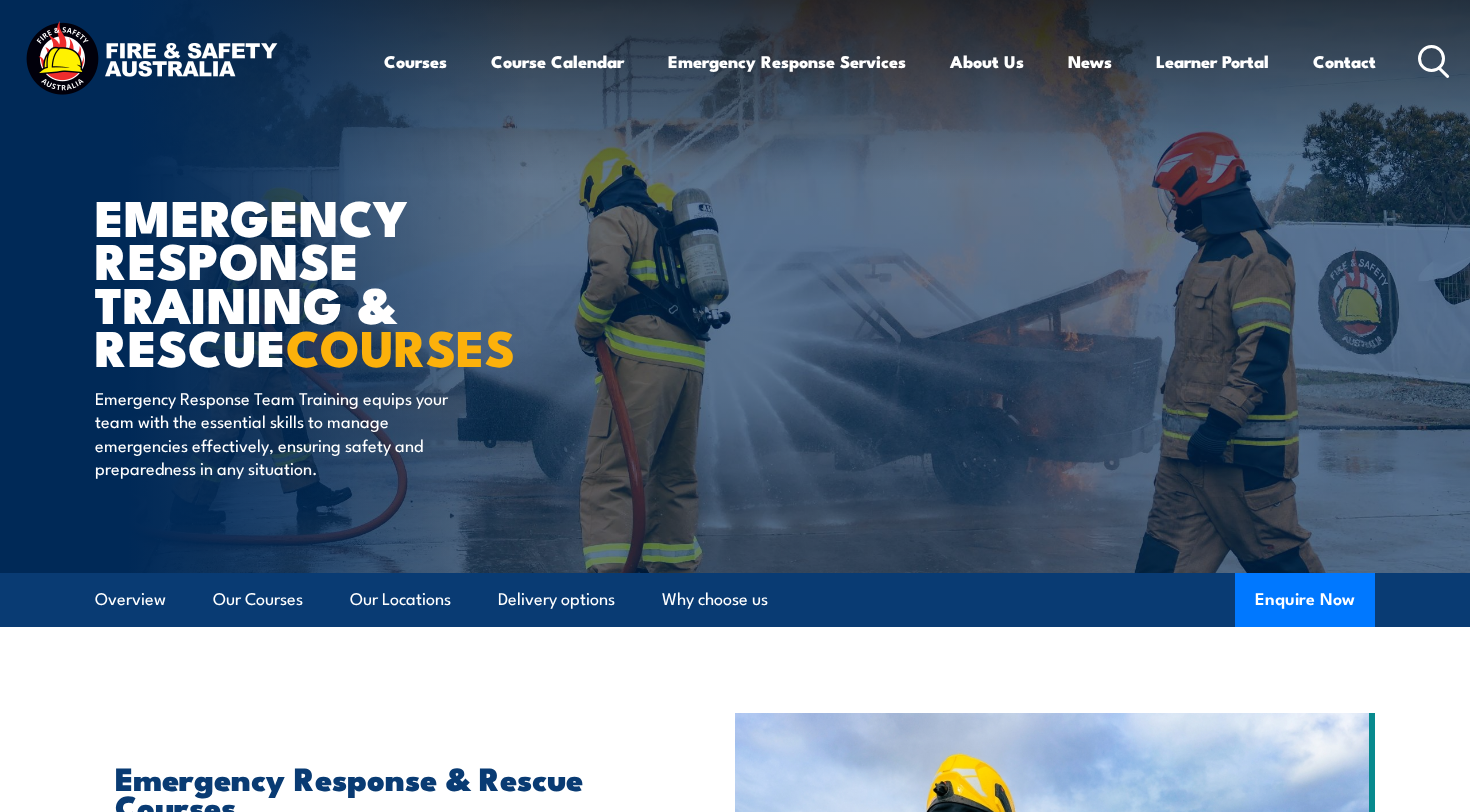 scroll, scrollTop: 0, scrollLeft: 0, axis: both 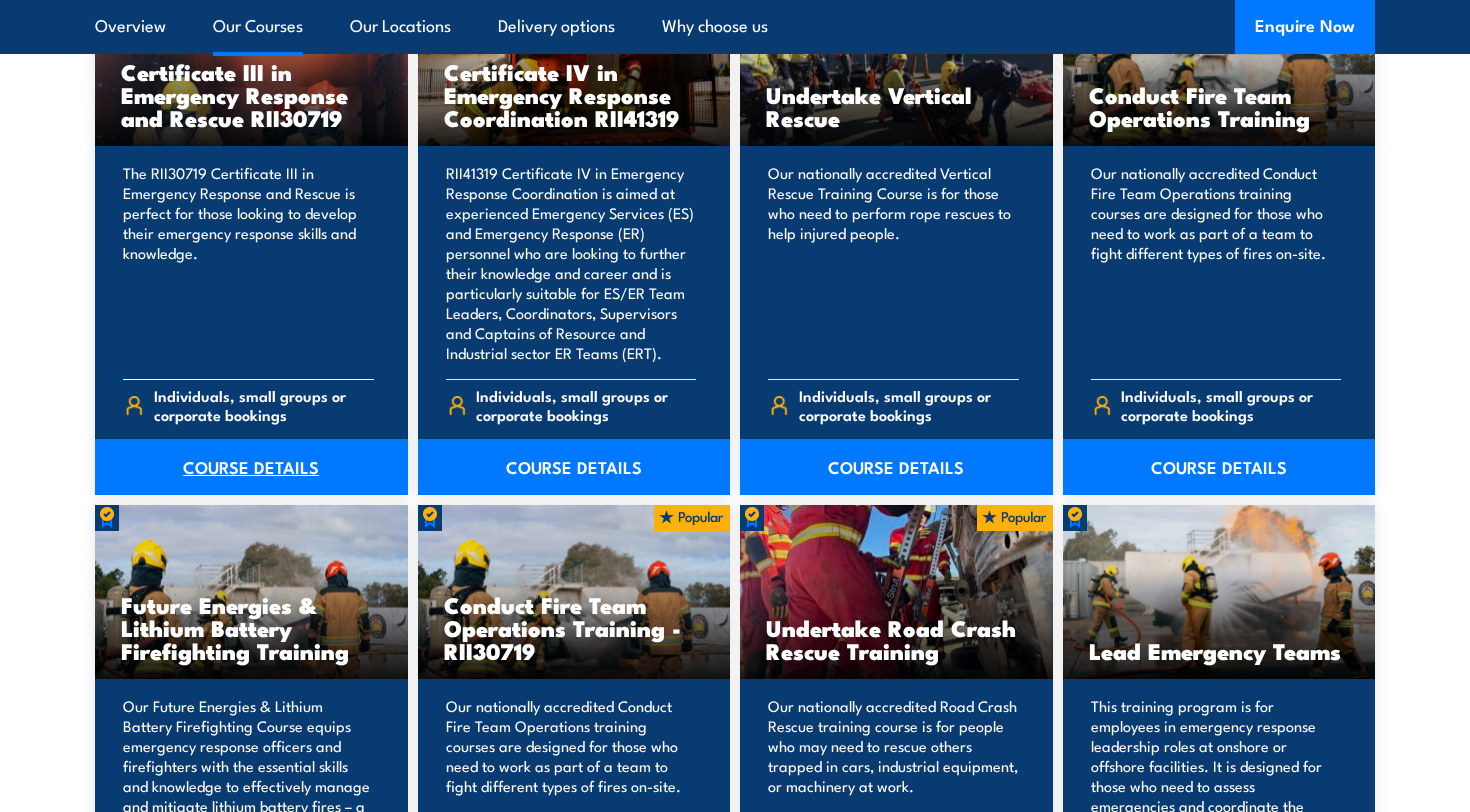 click on "COURSE DETAILS" at bounding box center (251, 467) 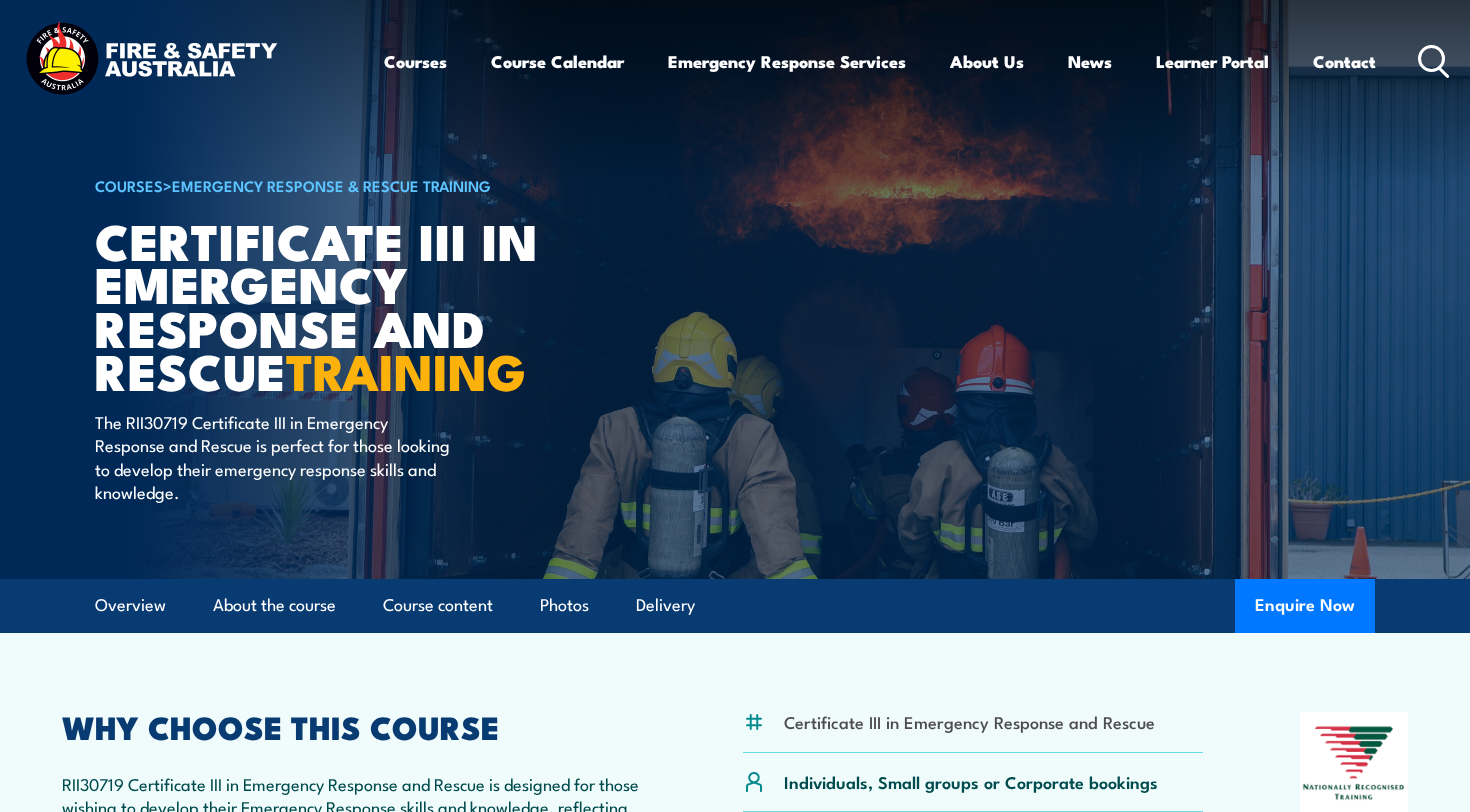 scroll, scrollTop: 256, scrollLeft: 0, axis: vertical 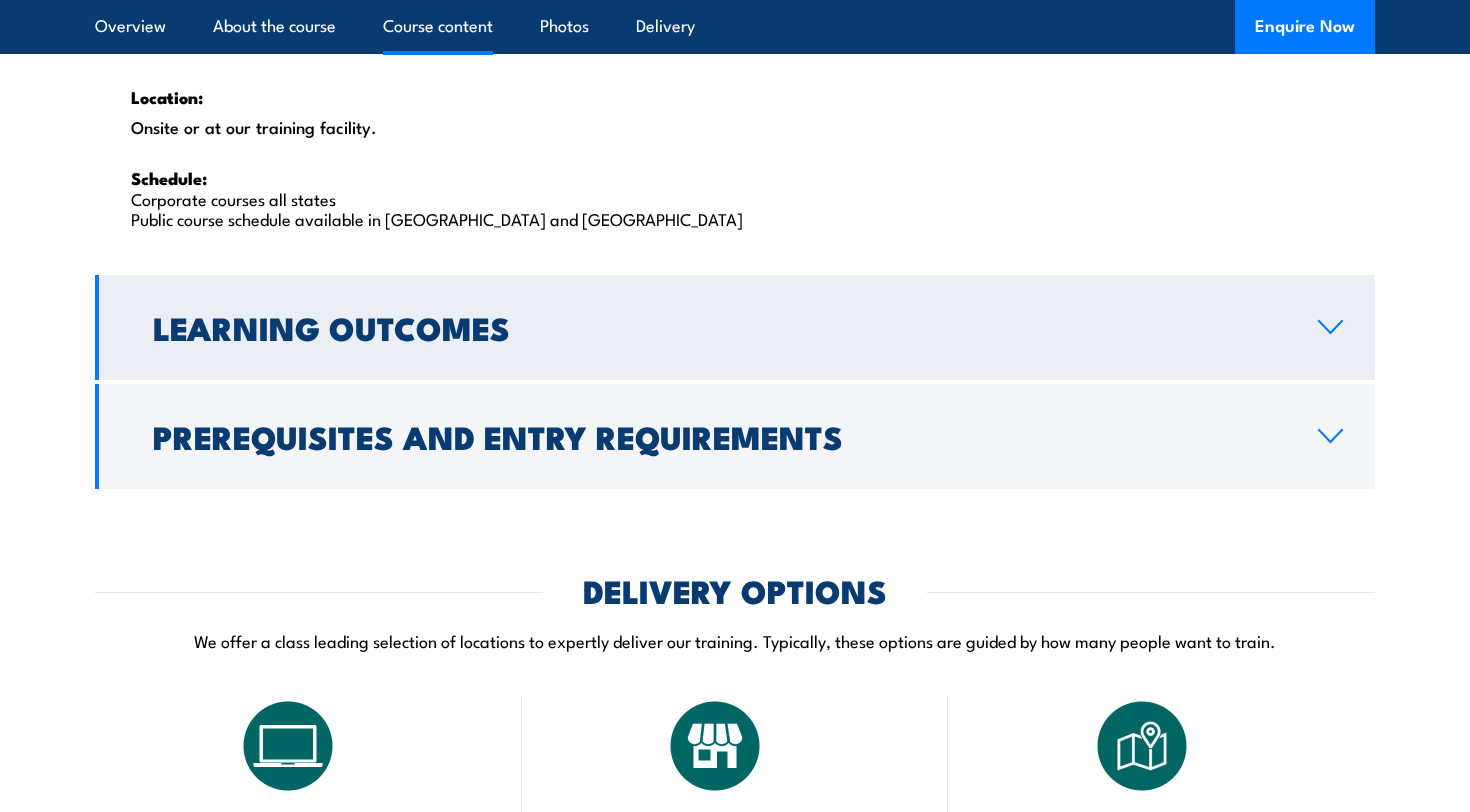 click on "Learning Outcomes" at bounding box center (735, 327) 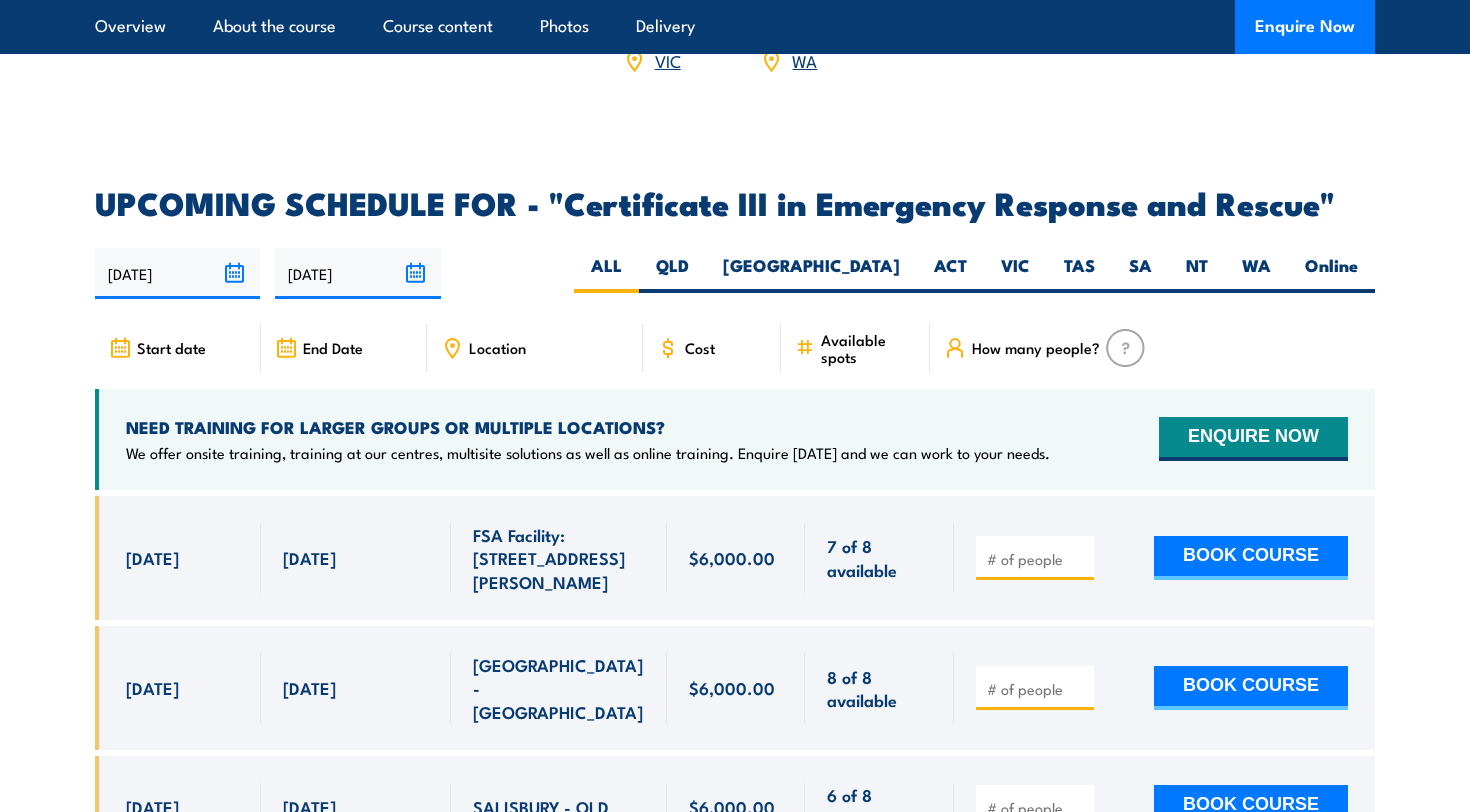scroll, scrollTop: 3479, scrollLeft: 0, axis: vertical 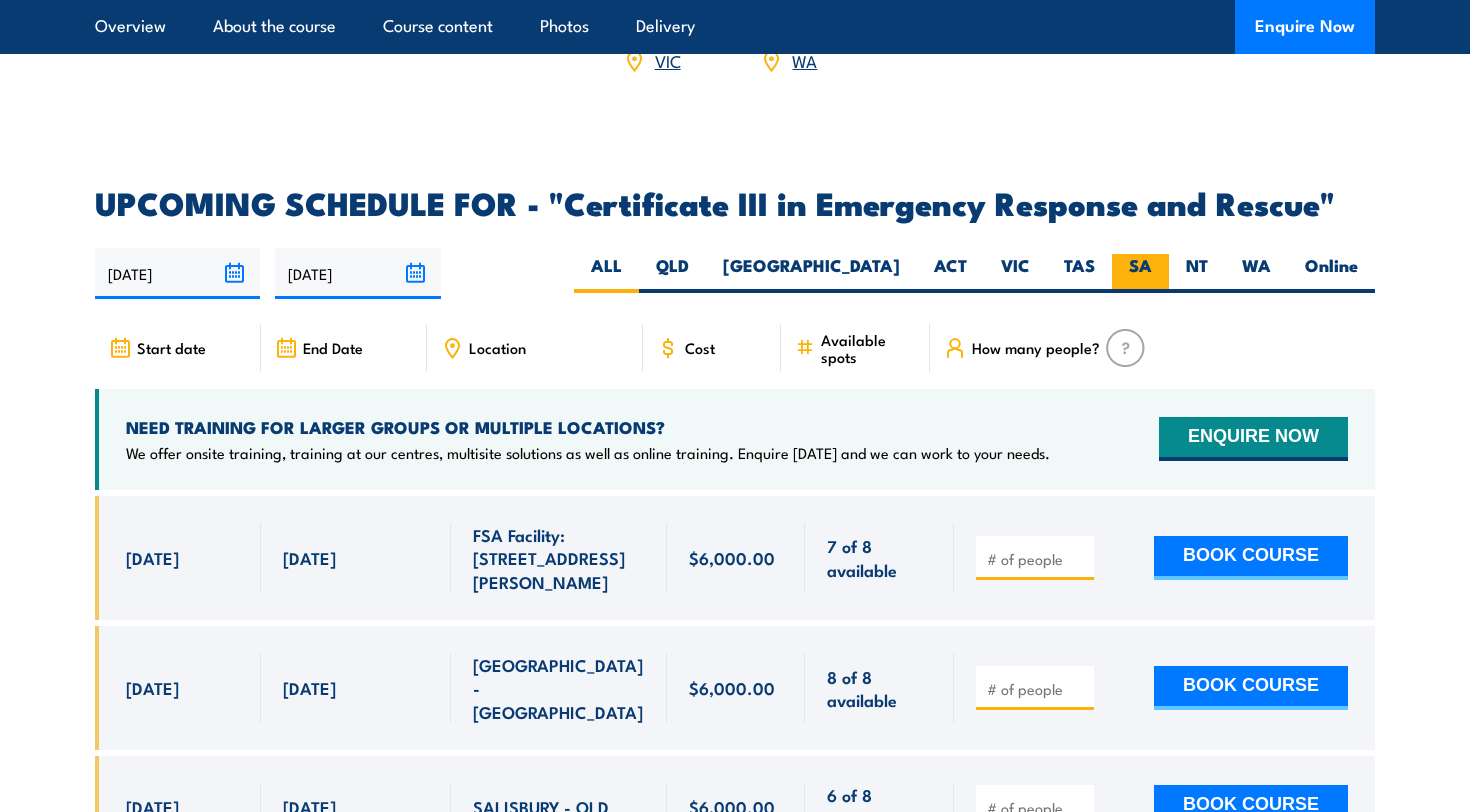 click on "SA" at bounding box center (1140, 273) 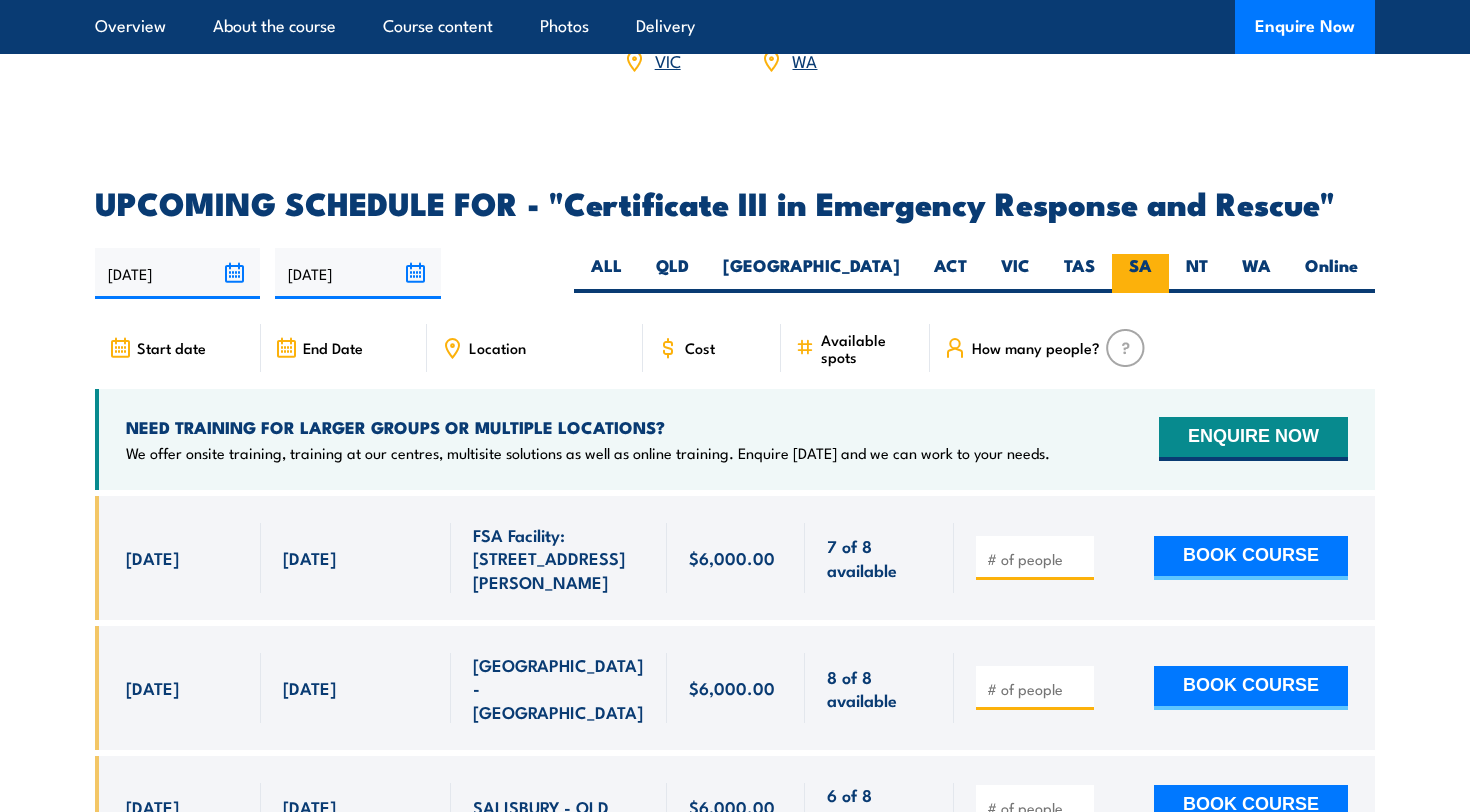 click on "SA" at bounding box center (1140, 273) 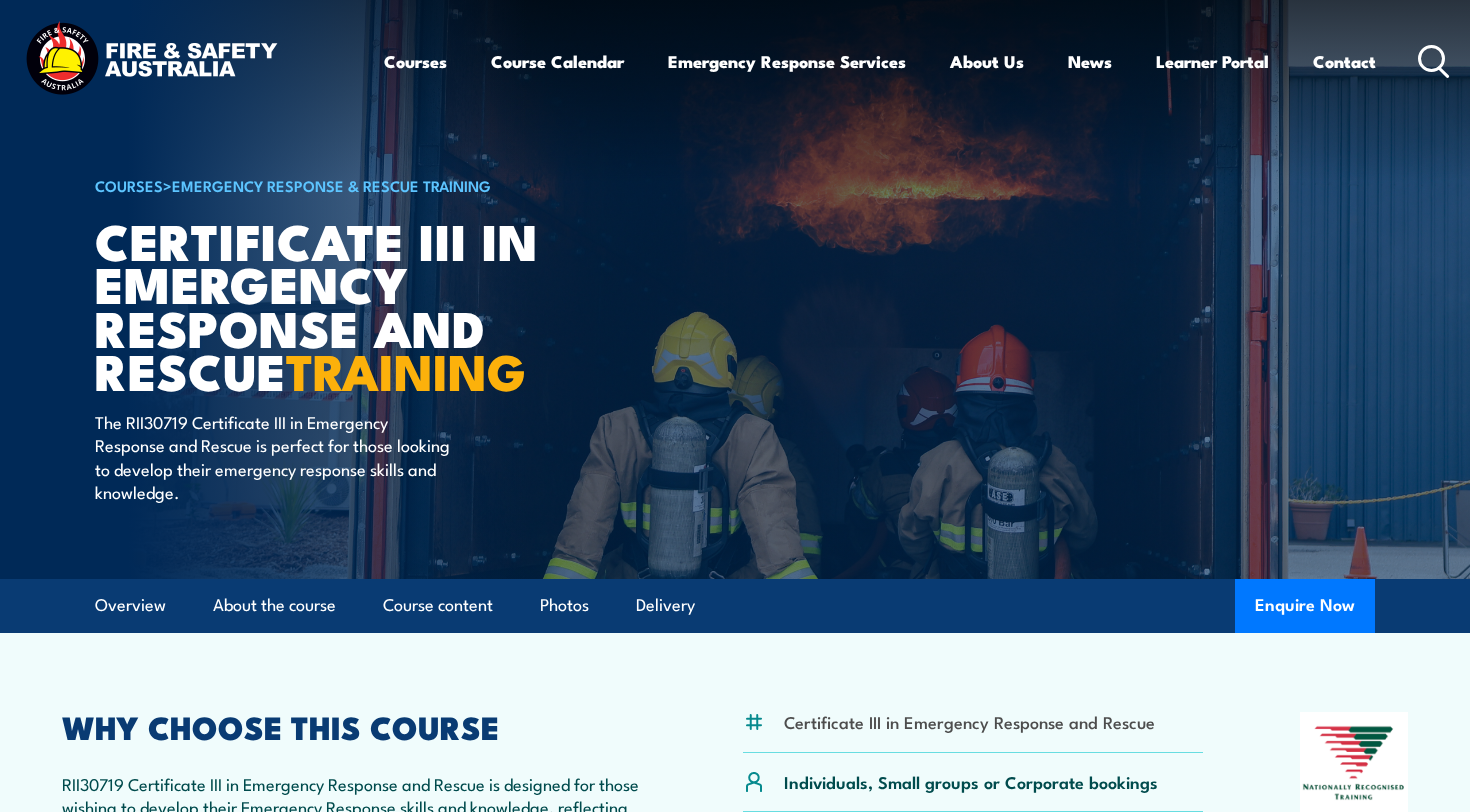 scroll, scrollTop: 4661, scrollLeft: 0, axis: vertical 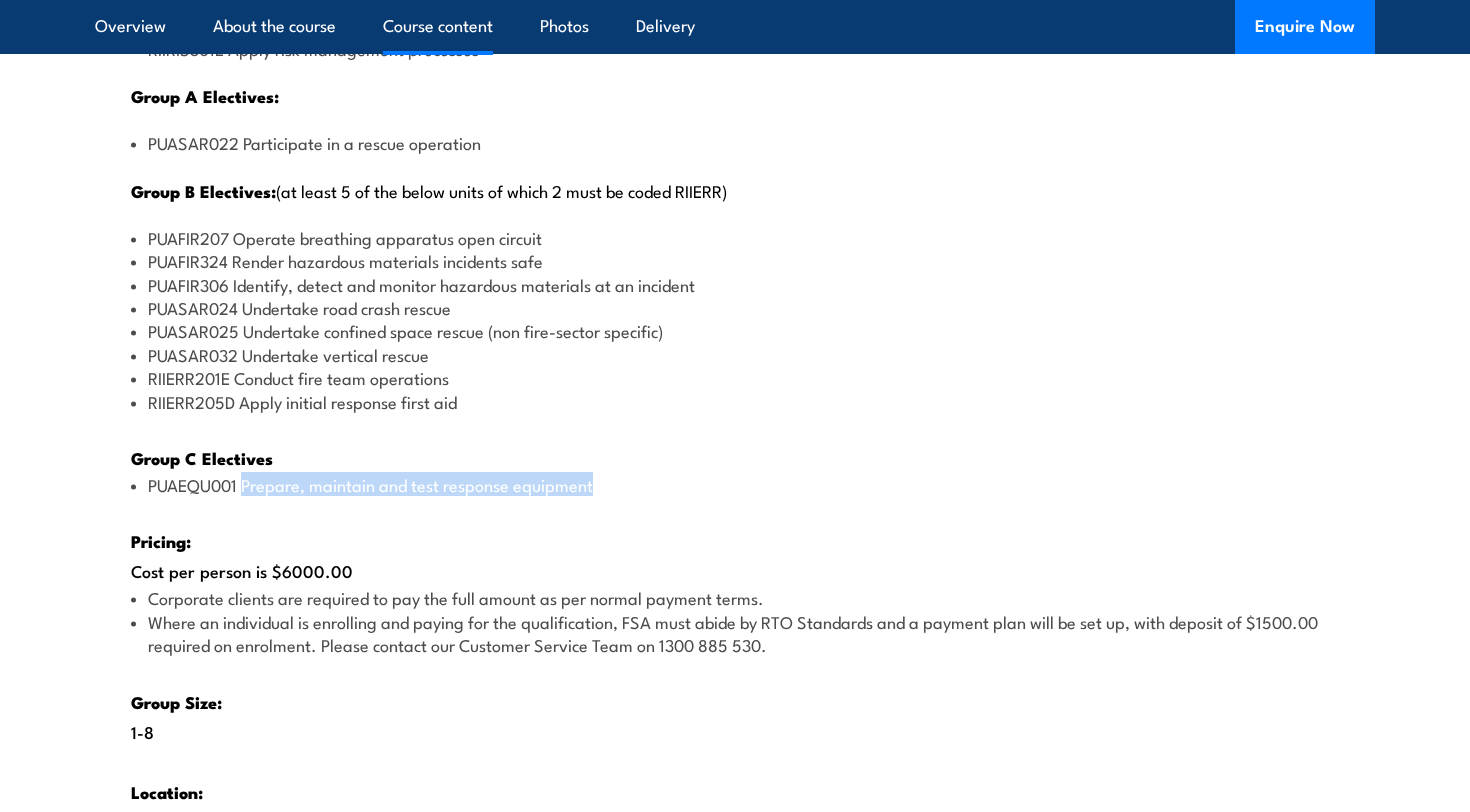 drag, startPoint x: 246, startPoint y: 470, endPoint x: 556, endPoint y: 486, distance: 310.41263 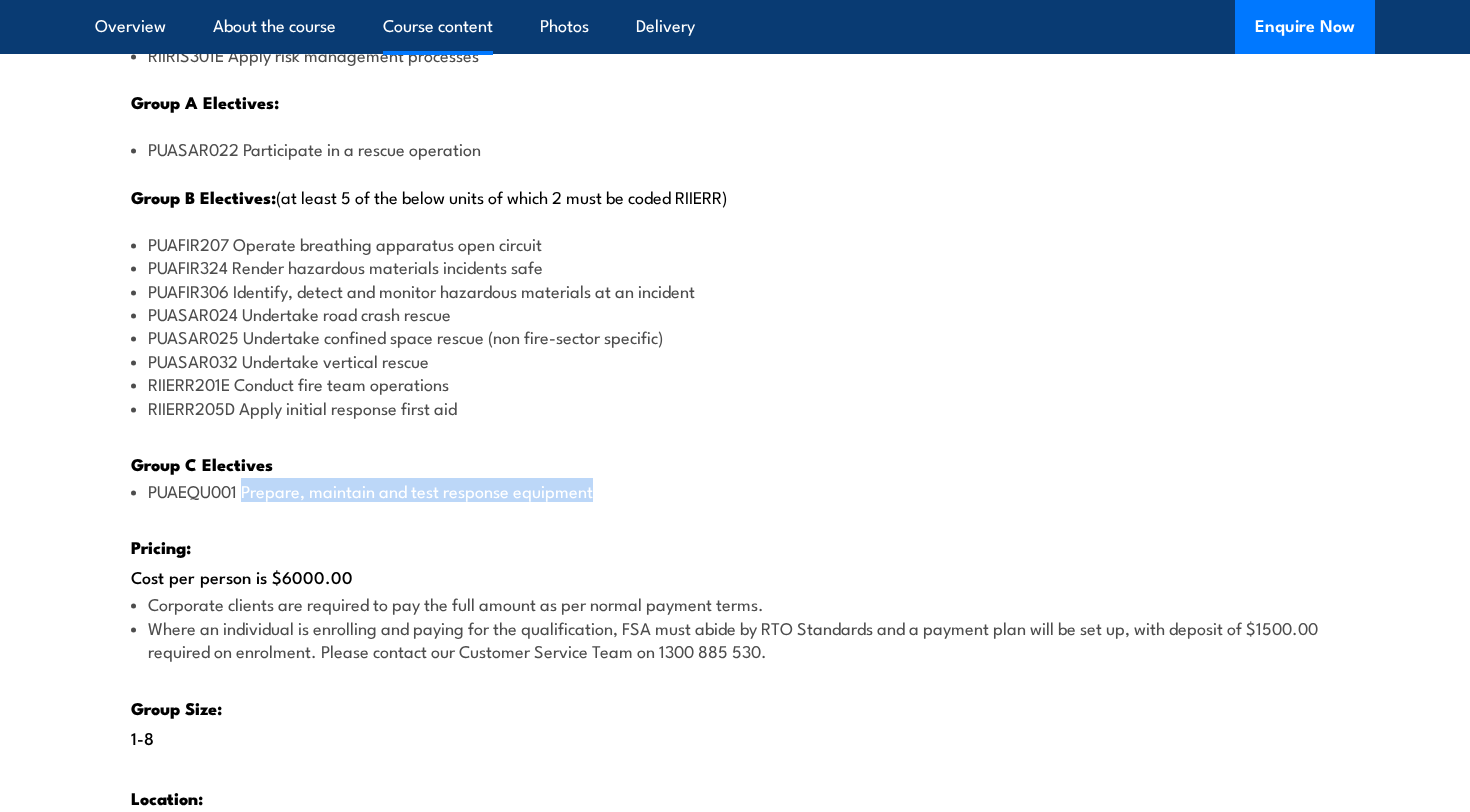 scroll, scrollTop: 2632, scrollLeft: 0, axis: vertical 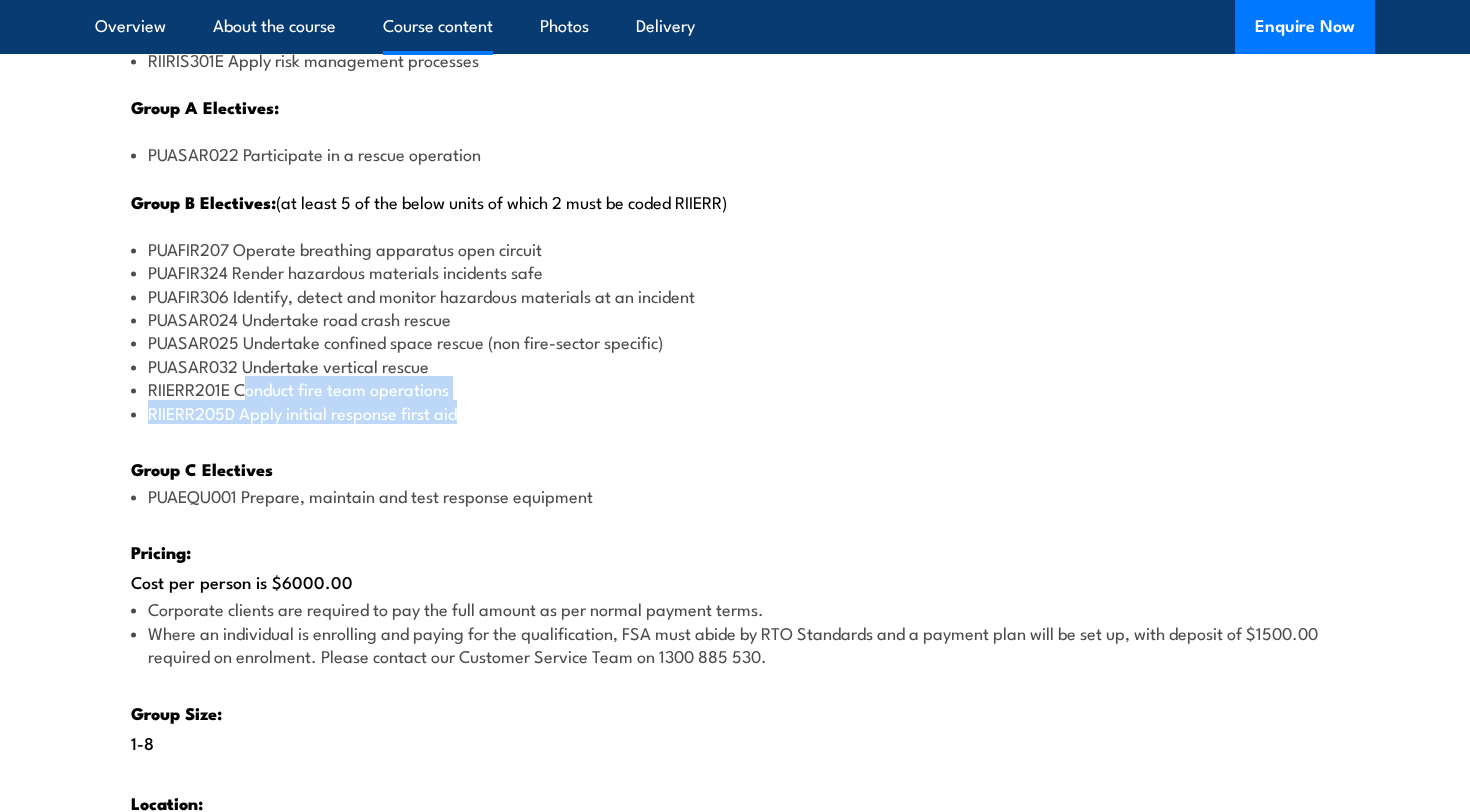 drag, startPoint x: 247, startPoint y: 371, endPoint x: 464, endPoint y: 392, distance: 218.01376 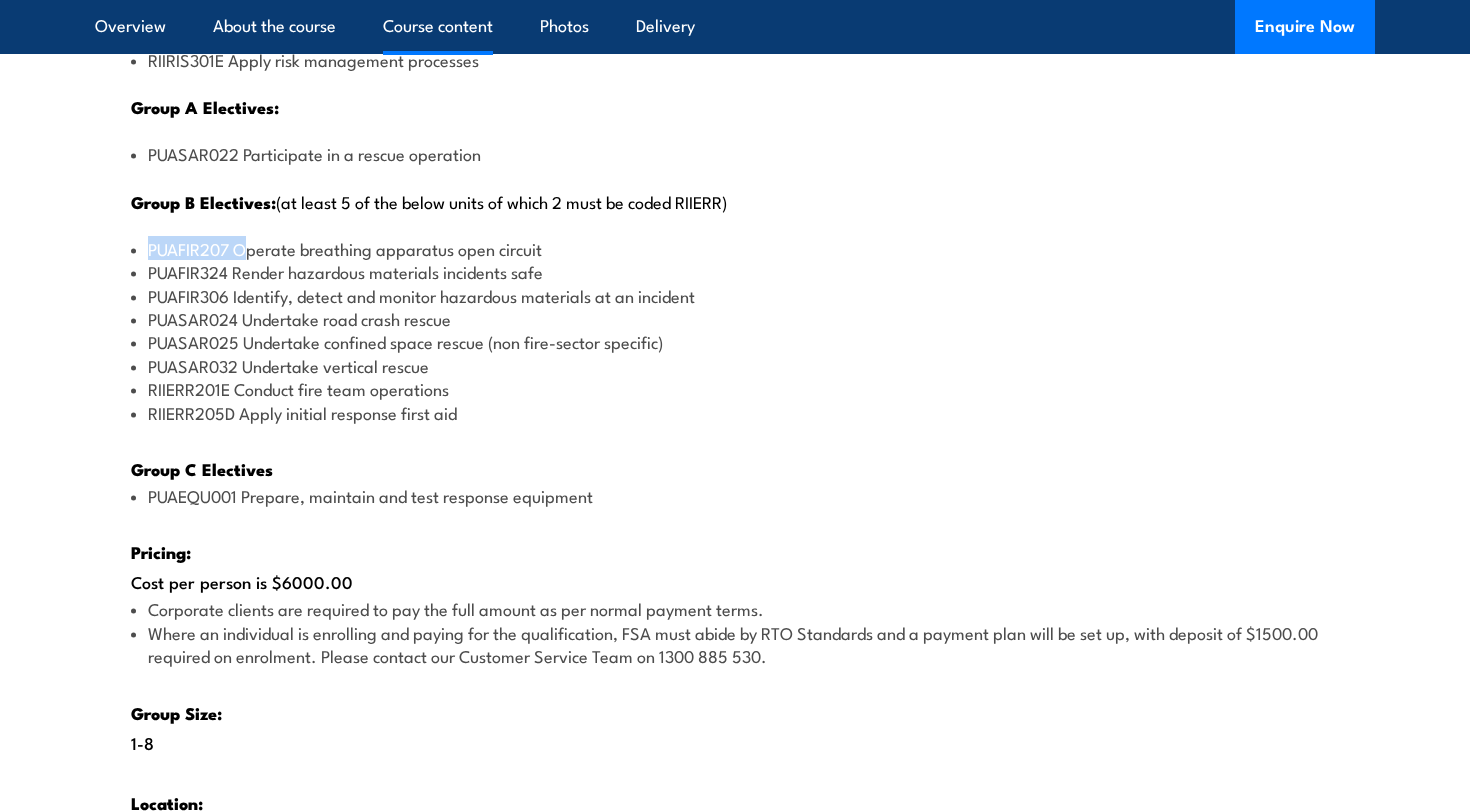 drag, startPoint x: 243, startPoint y: 230, endPoint x: 553, endPoint y: 217, distance: 310.27246 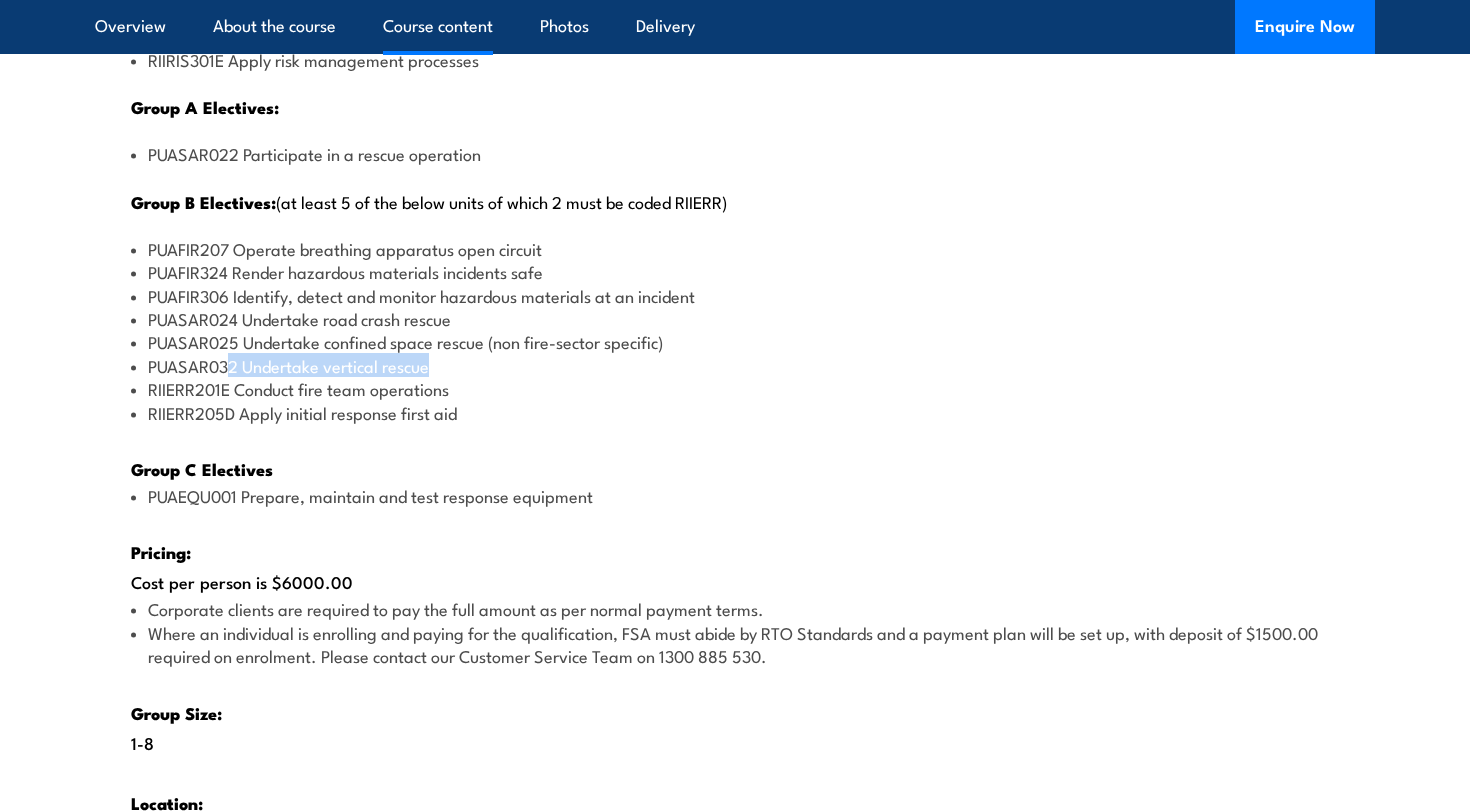 drag, startPoint x: 232, startPoint y: 348, endPoint x: 442, endPoint y: 346, distance: 210.00952 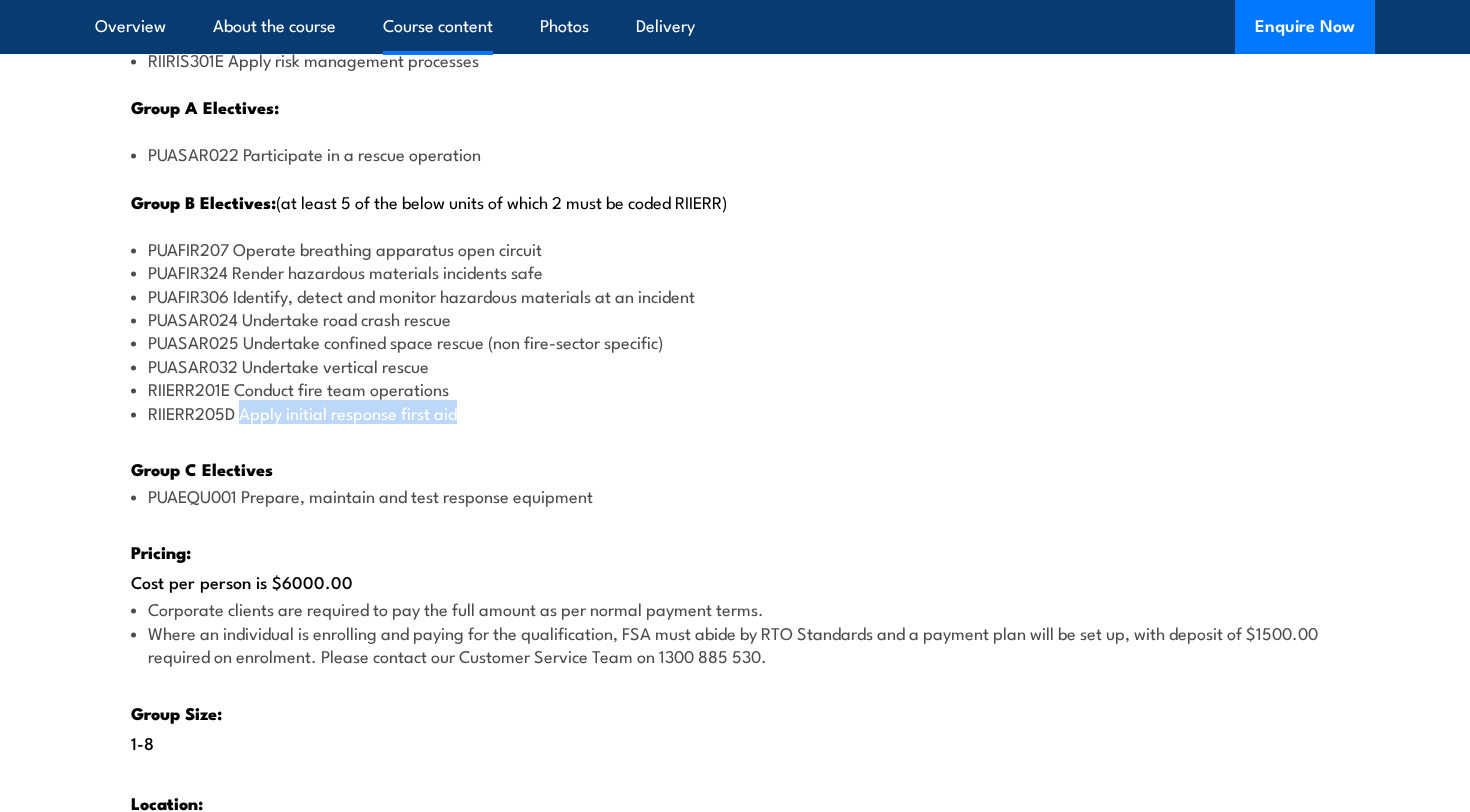 drag, startPoint x: 241, startPoint y: 381, endPoint x: 459, endPoint y: 398, distance: 218.66183 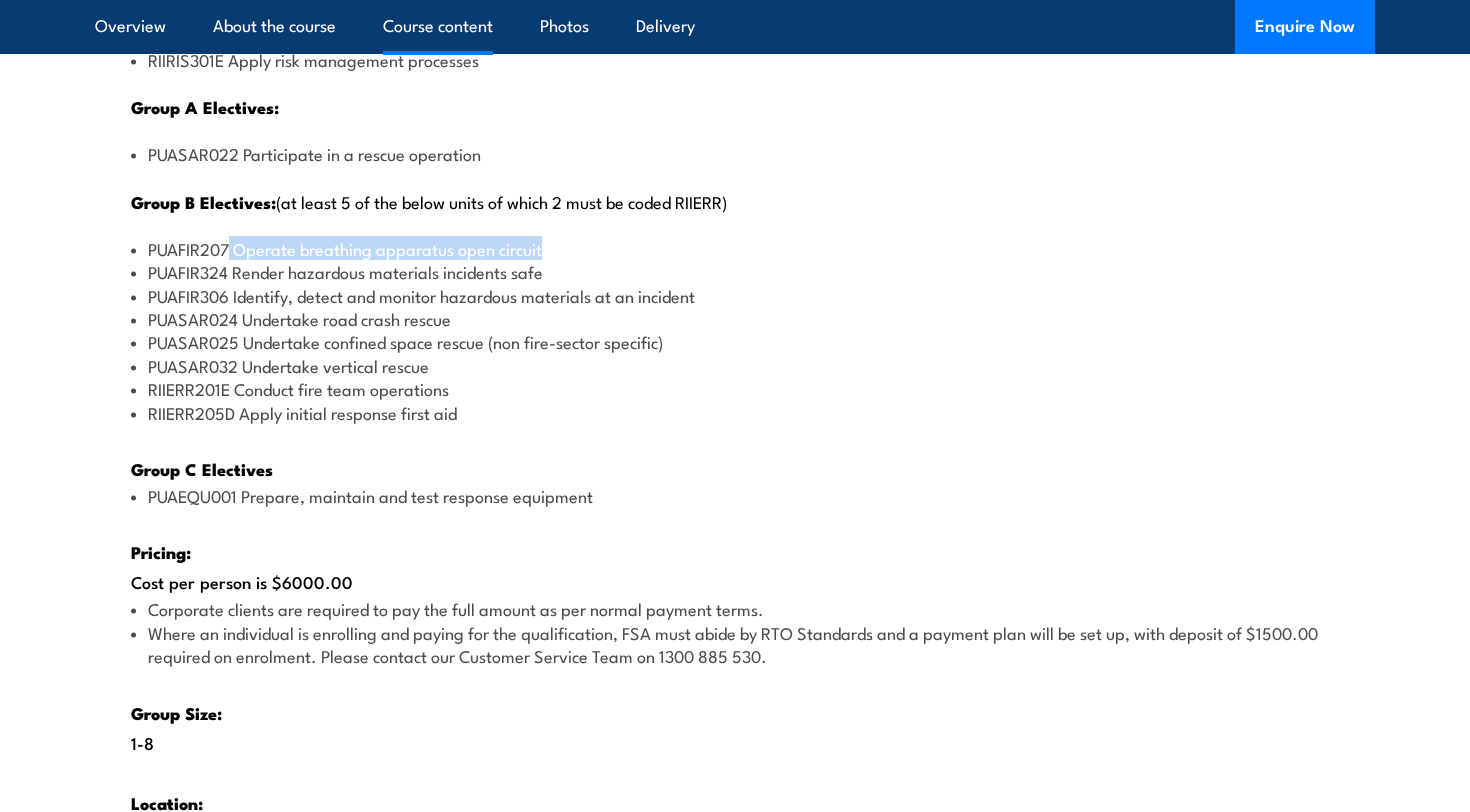 drag, startPoint x: 230, startPoint y: 230, endPoint x: 548, endPoint y: 236, distance: 318.0566 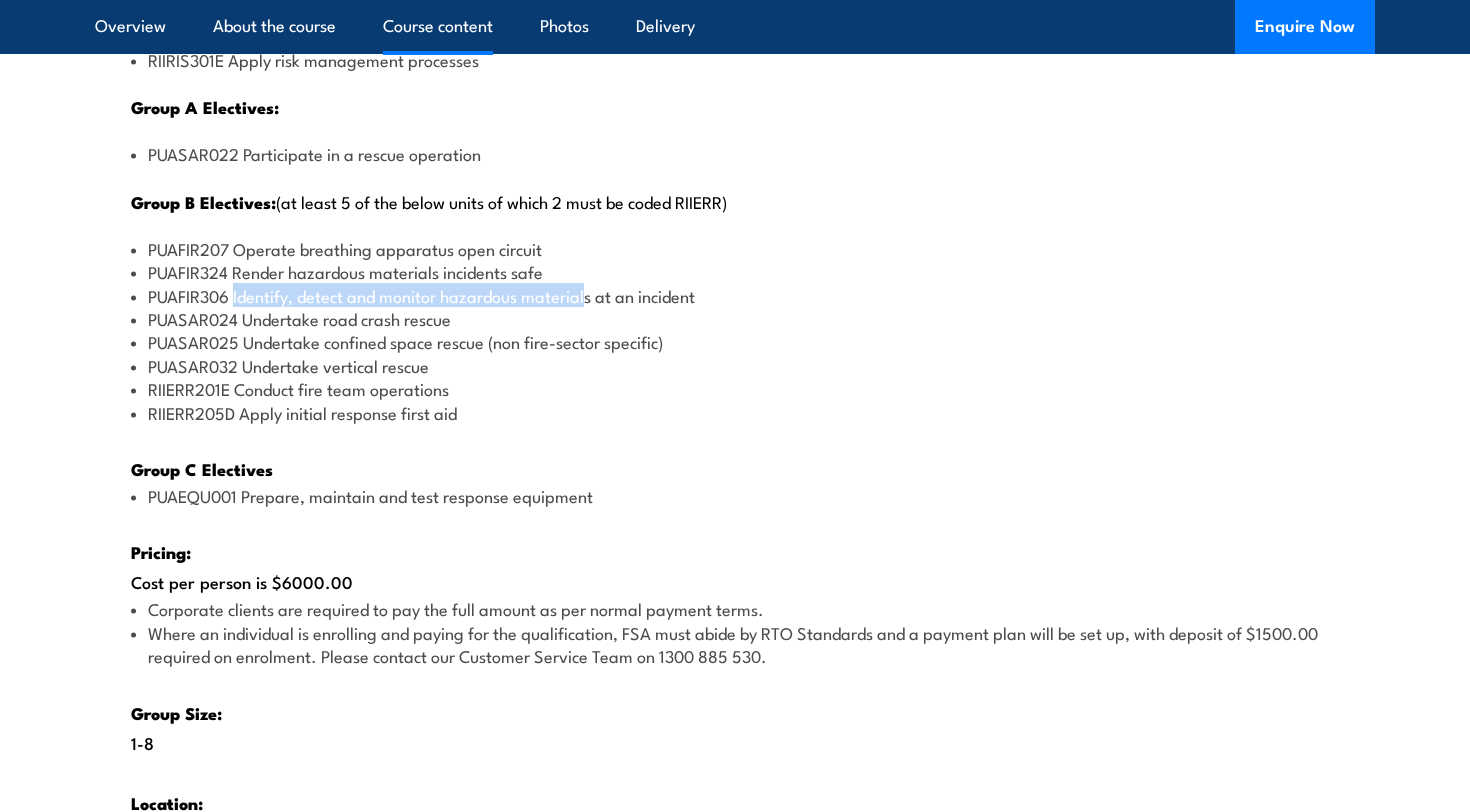 drag, startPoint x: 234, startPoint y: 280, endPoint x: 587, endPoint y: 272, distance: 353.09064 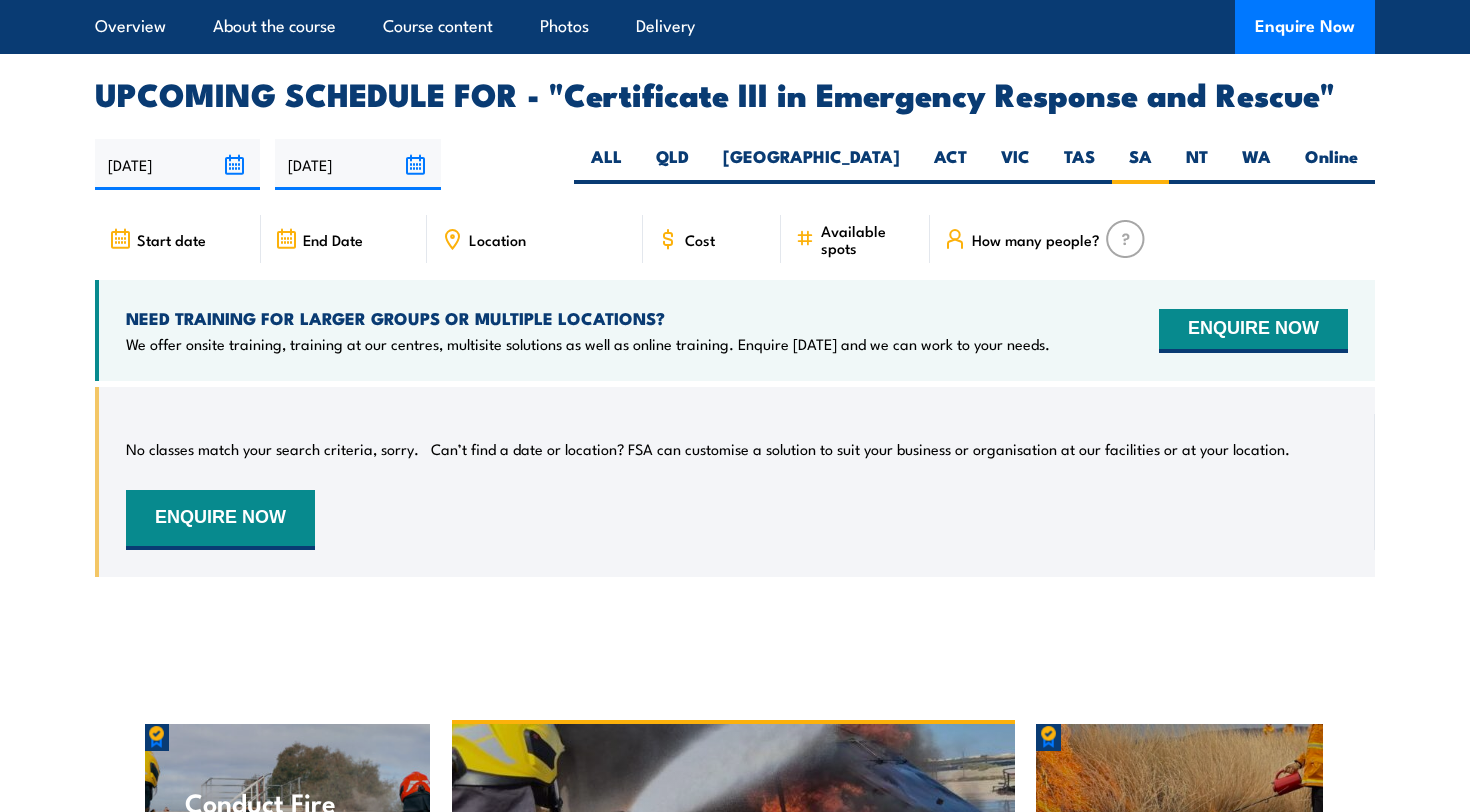scroll, scrollTop: 4470, scrollLeft: 0, axis: vertical 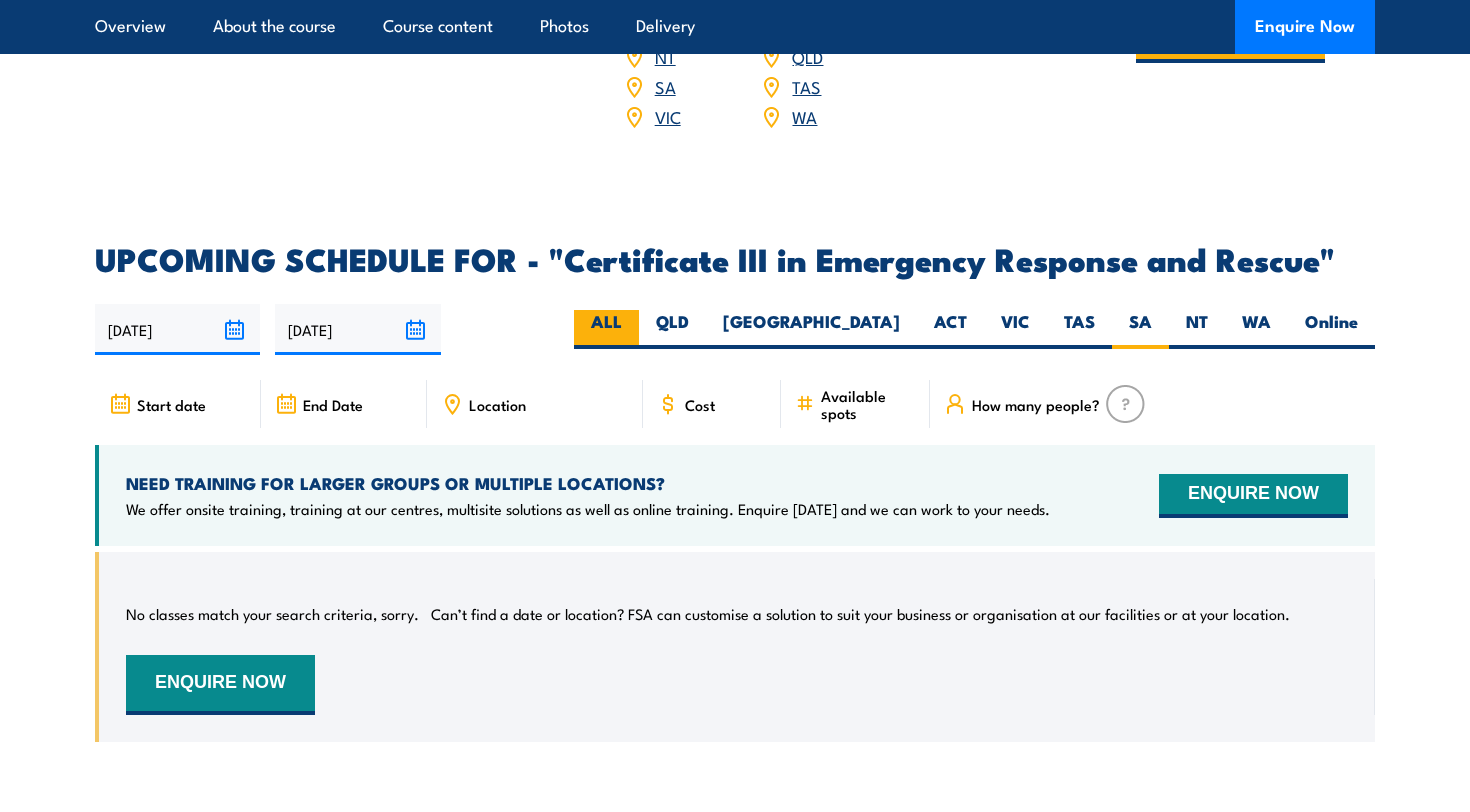 click on "ALL" at bounding box center [606, 329] 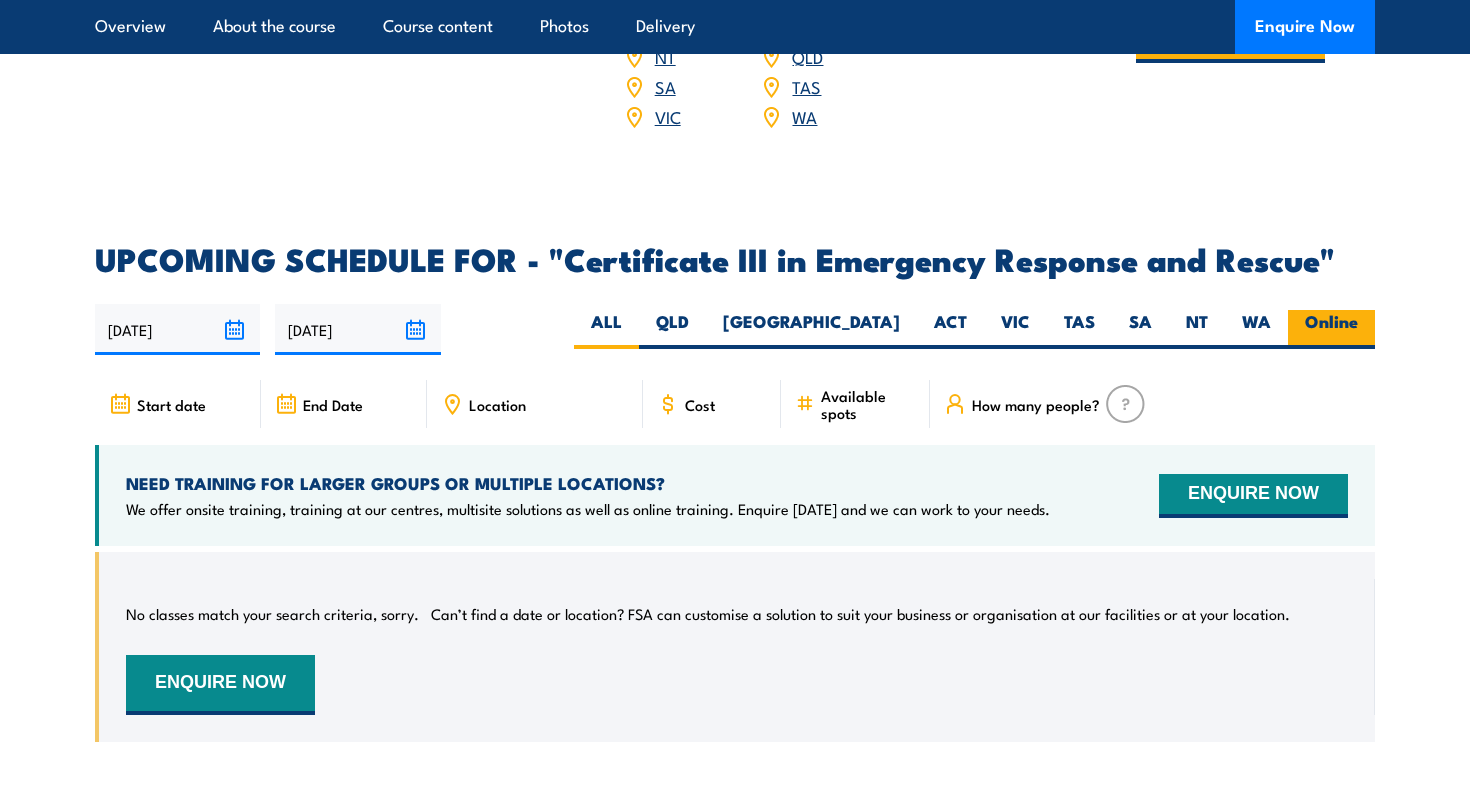 click on "Online" at bounding box center [1331, 329] 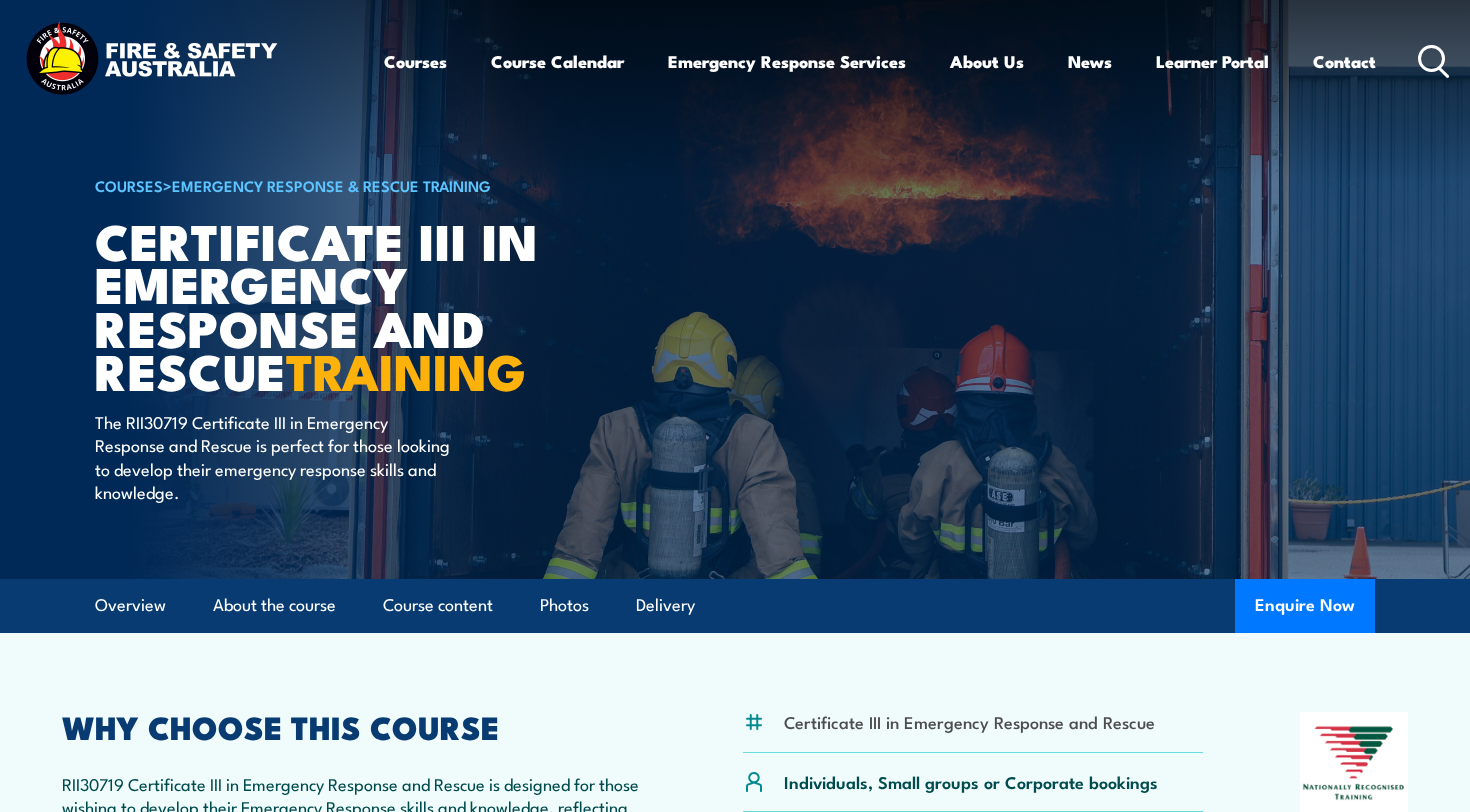 scroll, scrollTop: 4661, scrollLeft: 0, axis: vertical 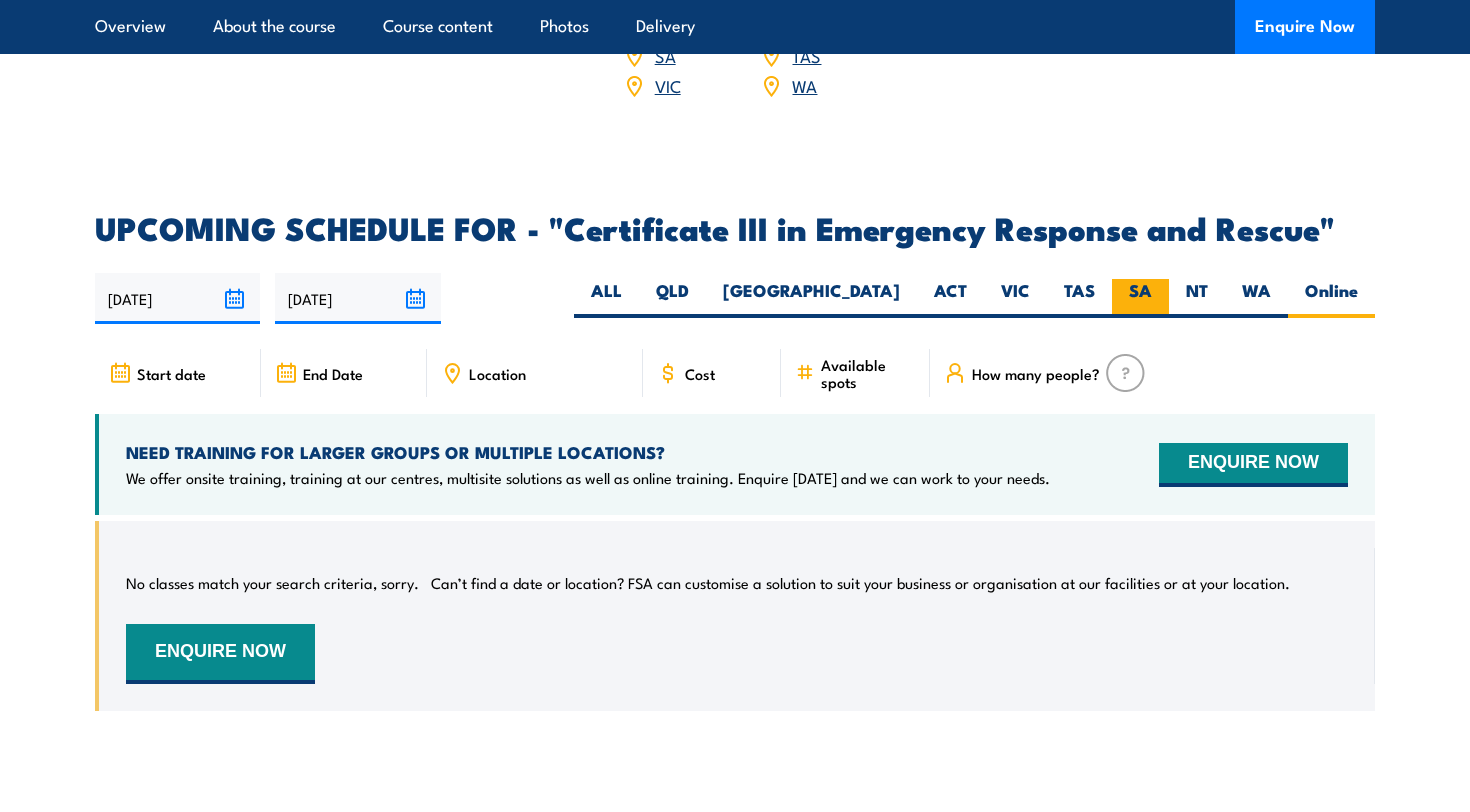 click on "SA" at bounding box center [1140, 298] 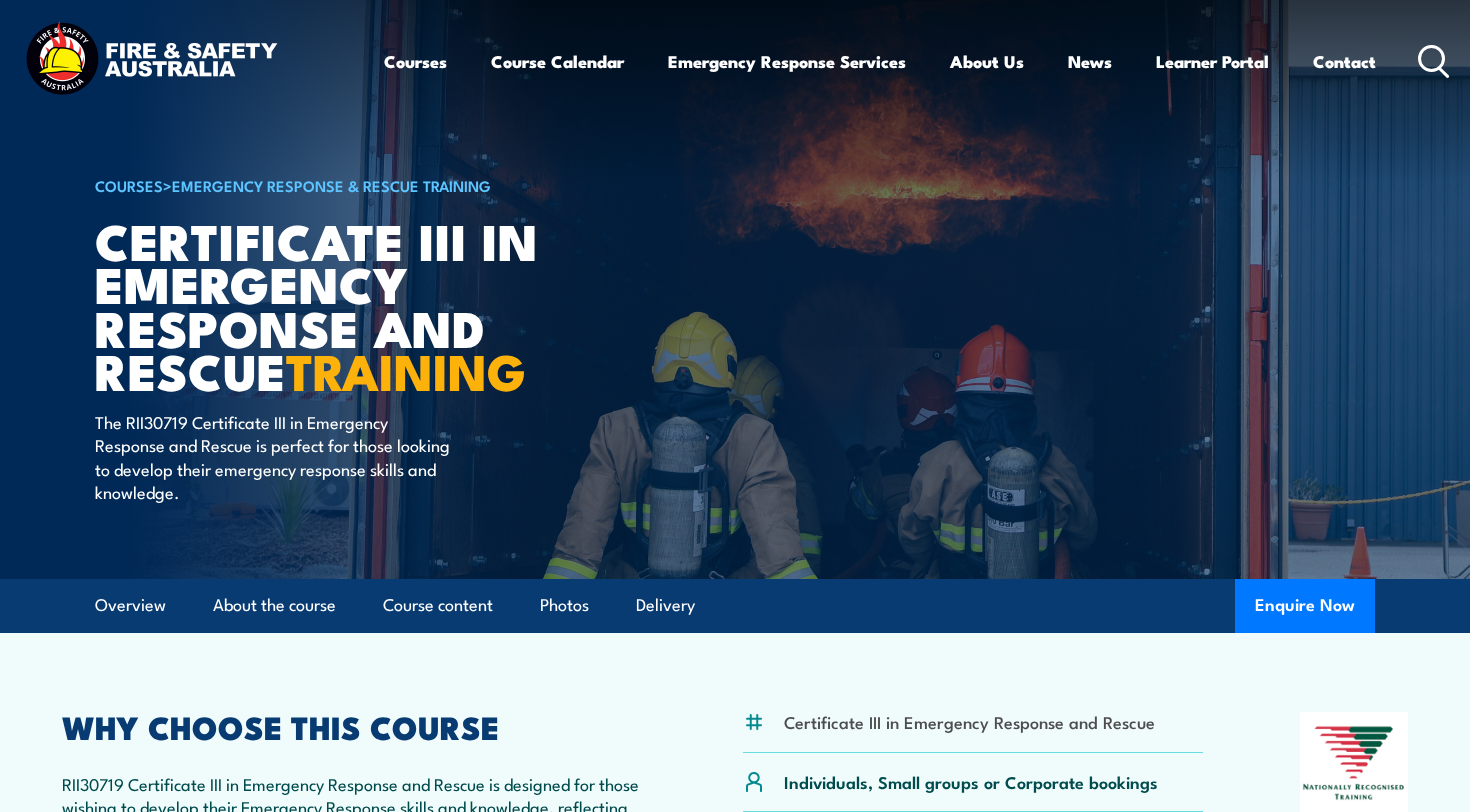 scroll, scrollTop: 4661, scrollLeft: 0, axis: vertical 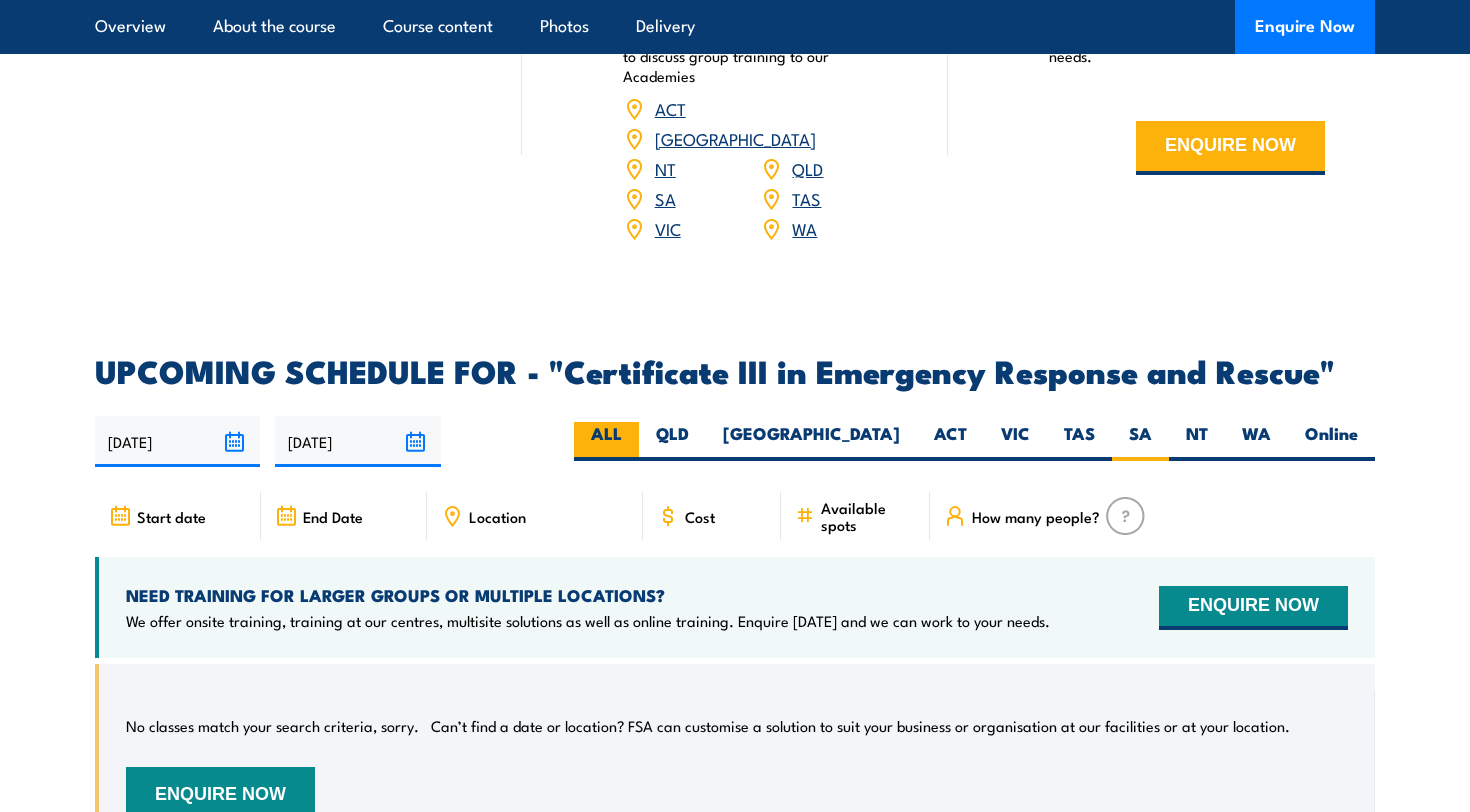 click on "ALL" at bounding box center (606, 441) 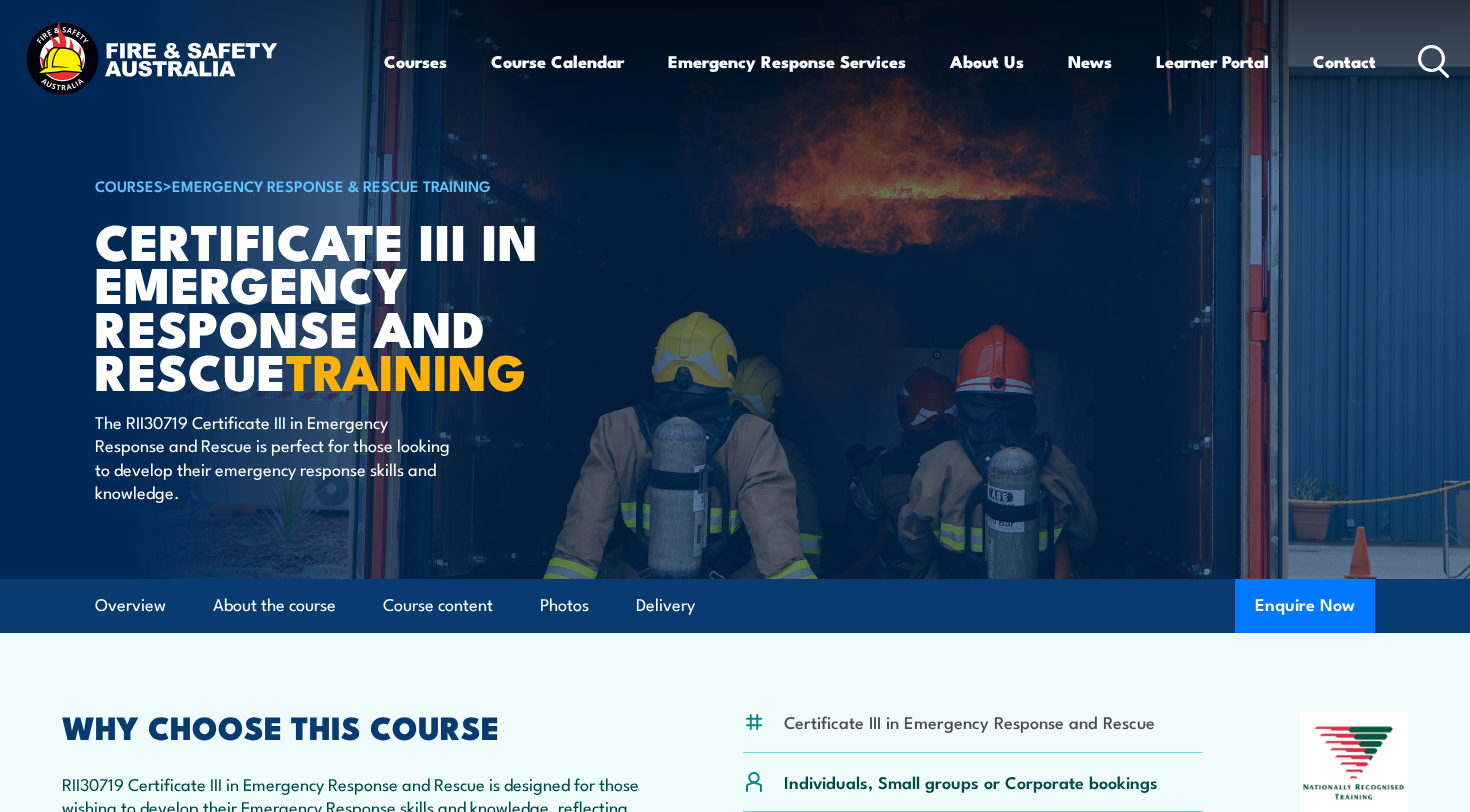scroll, scrollTop: 4661, scrollLeft: 0, axis: vertical 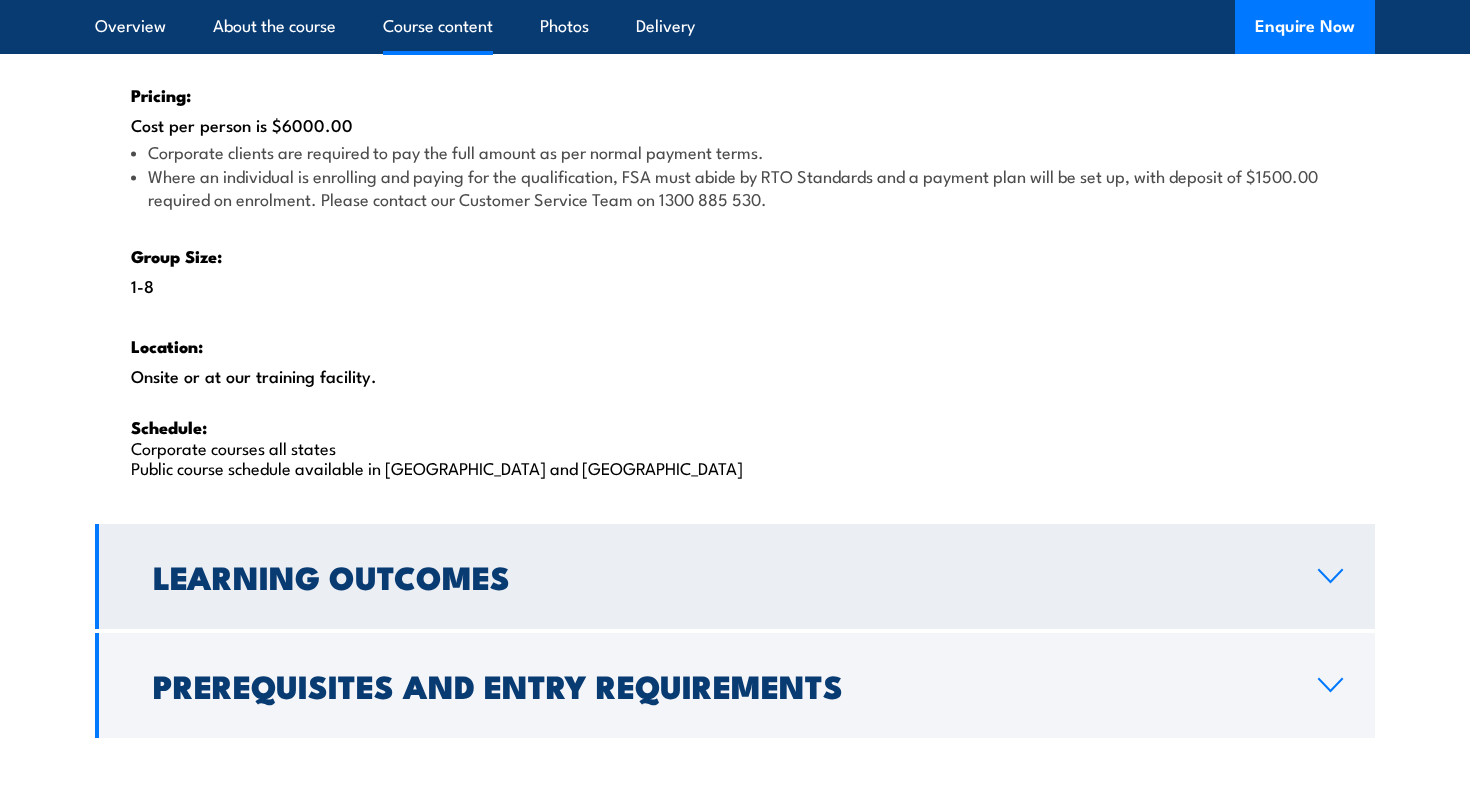 click on "Learning Outcomes" at bounding box center [735, 576] 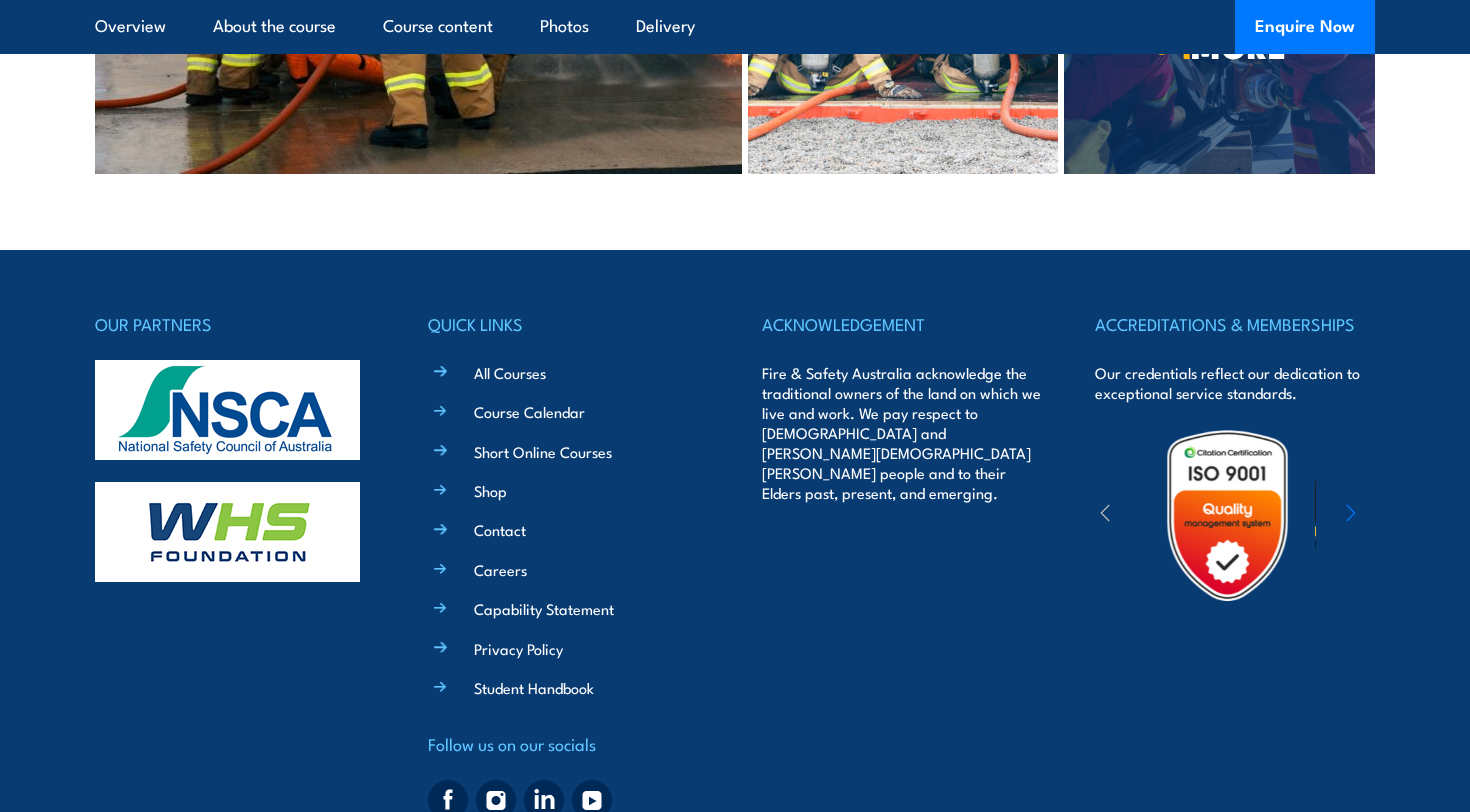 scroll, scrollTop: 5722, scrollLeft: 0, axis: vertical 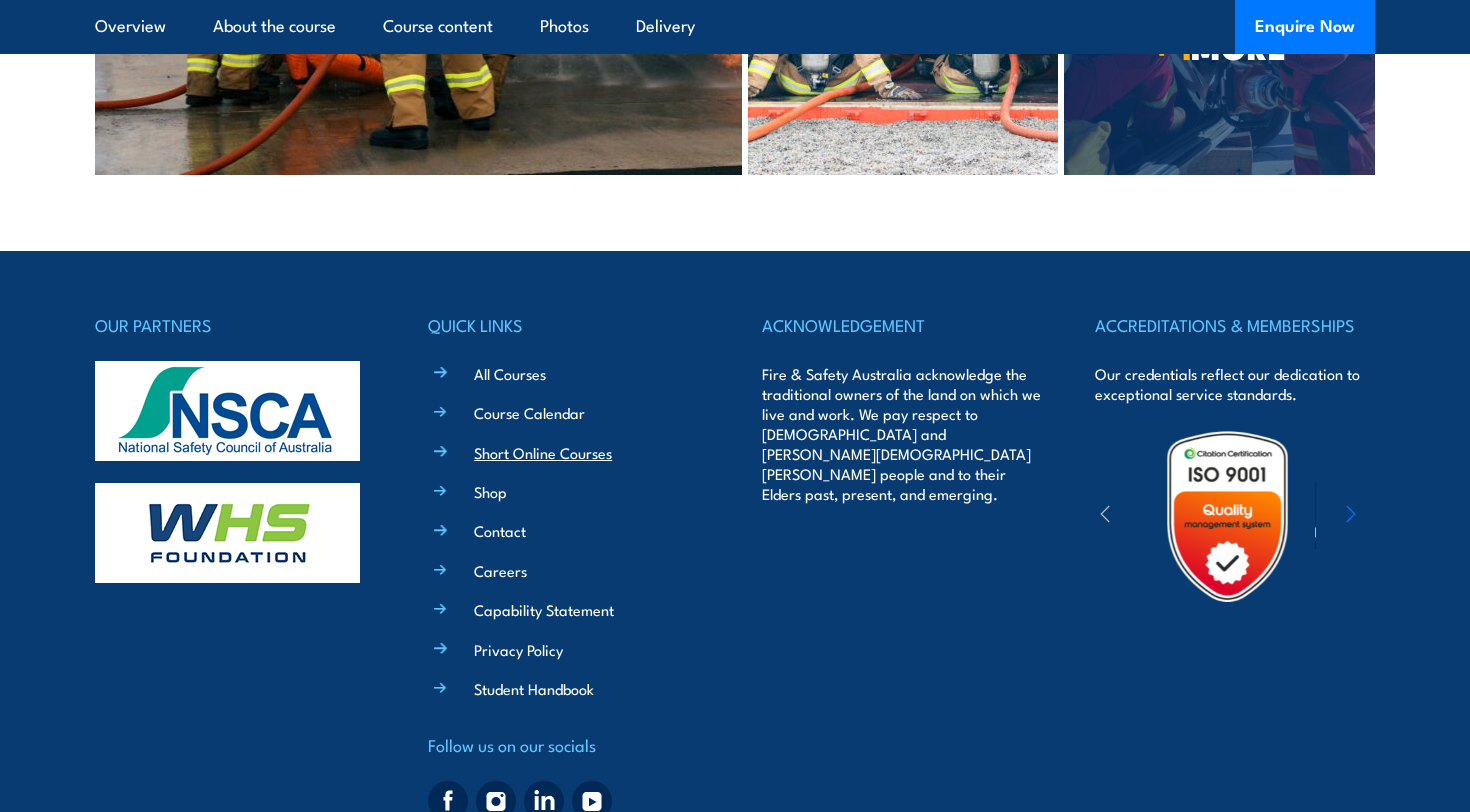 click on "Short Online Courses" at bounding box center (543, 452) 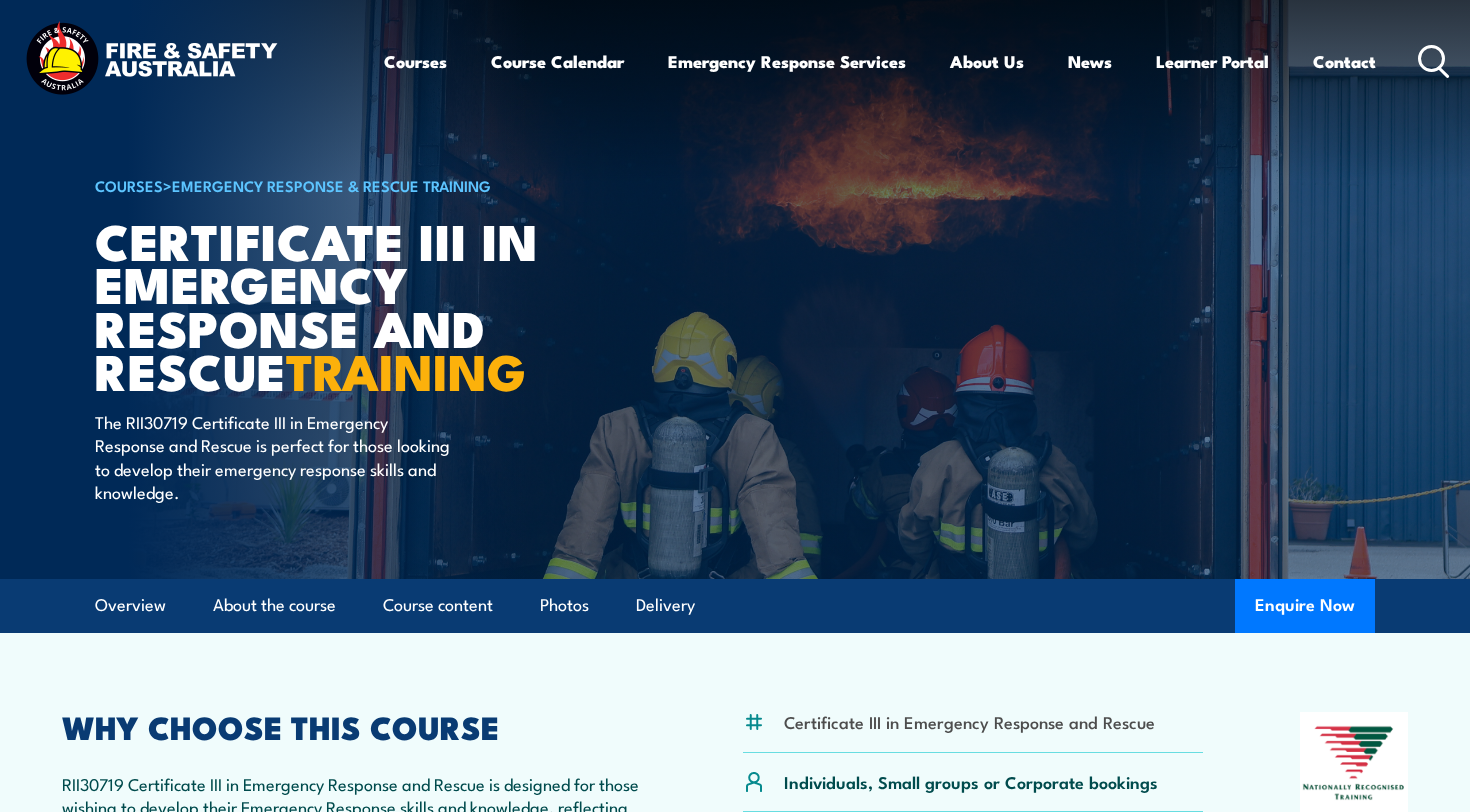 scroll, scrollTop: 4661, scrollLeft: 0, axis: vertical 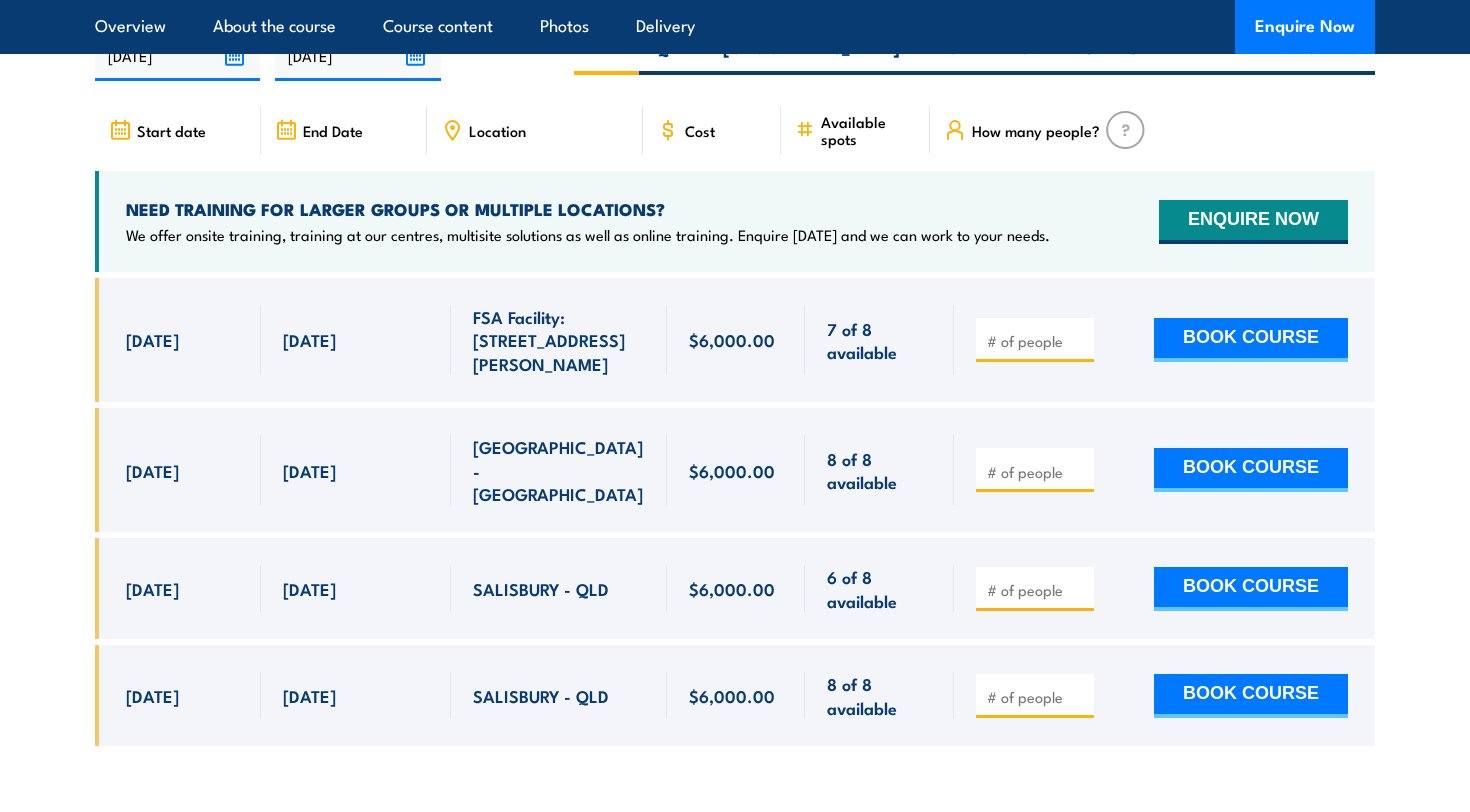 drag, startPoint x: 114, startPoint y: 512, endPoint x: 429, endPoint y: 546, distance: 316.82962 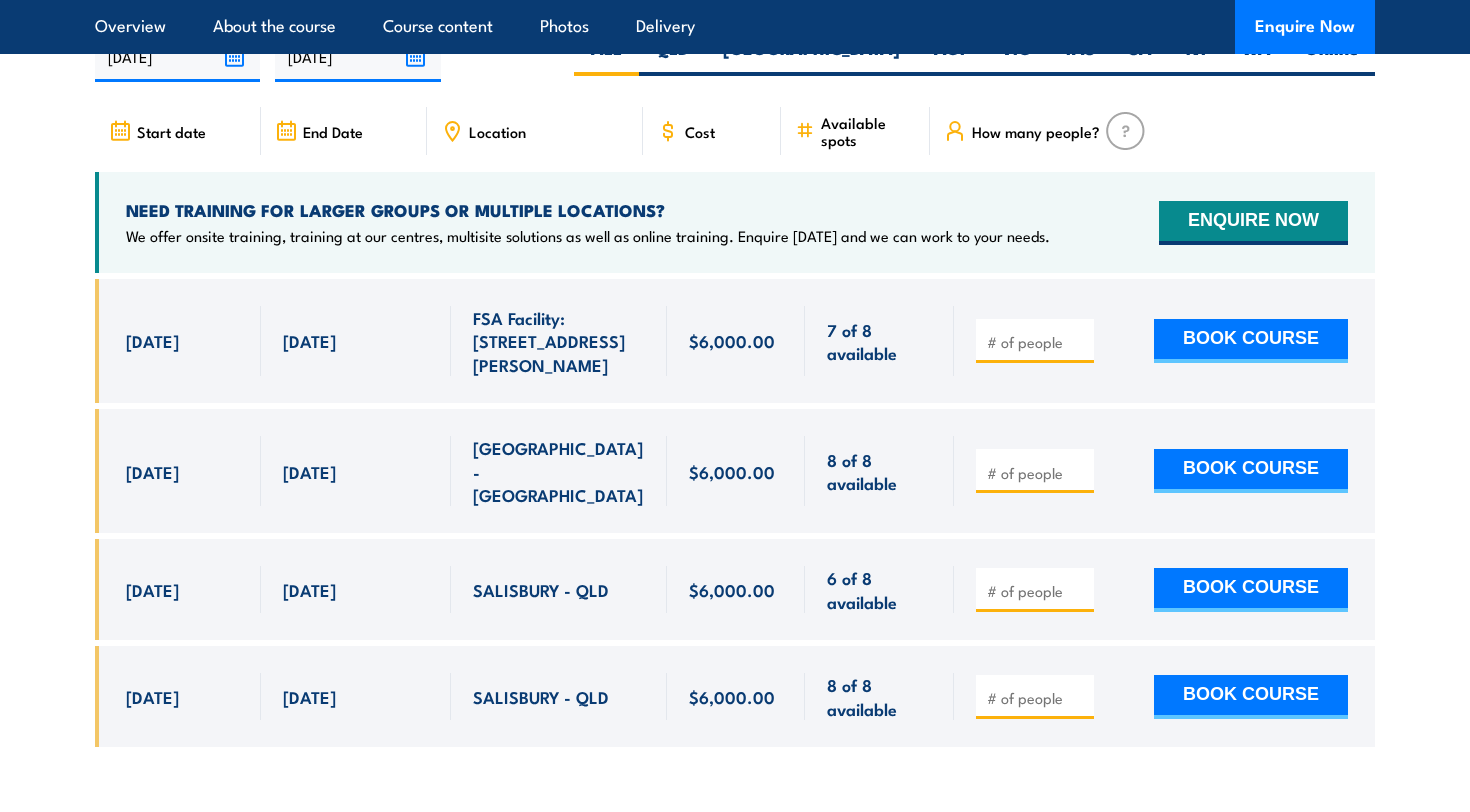 scroll, scrollTop: 4748, scrollLeft: 0, axis: vertical 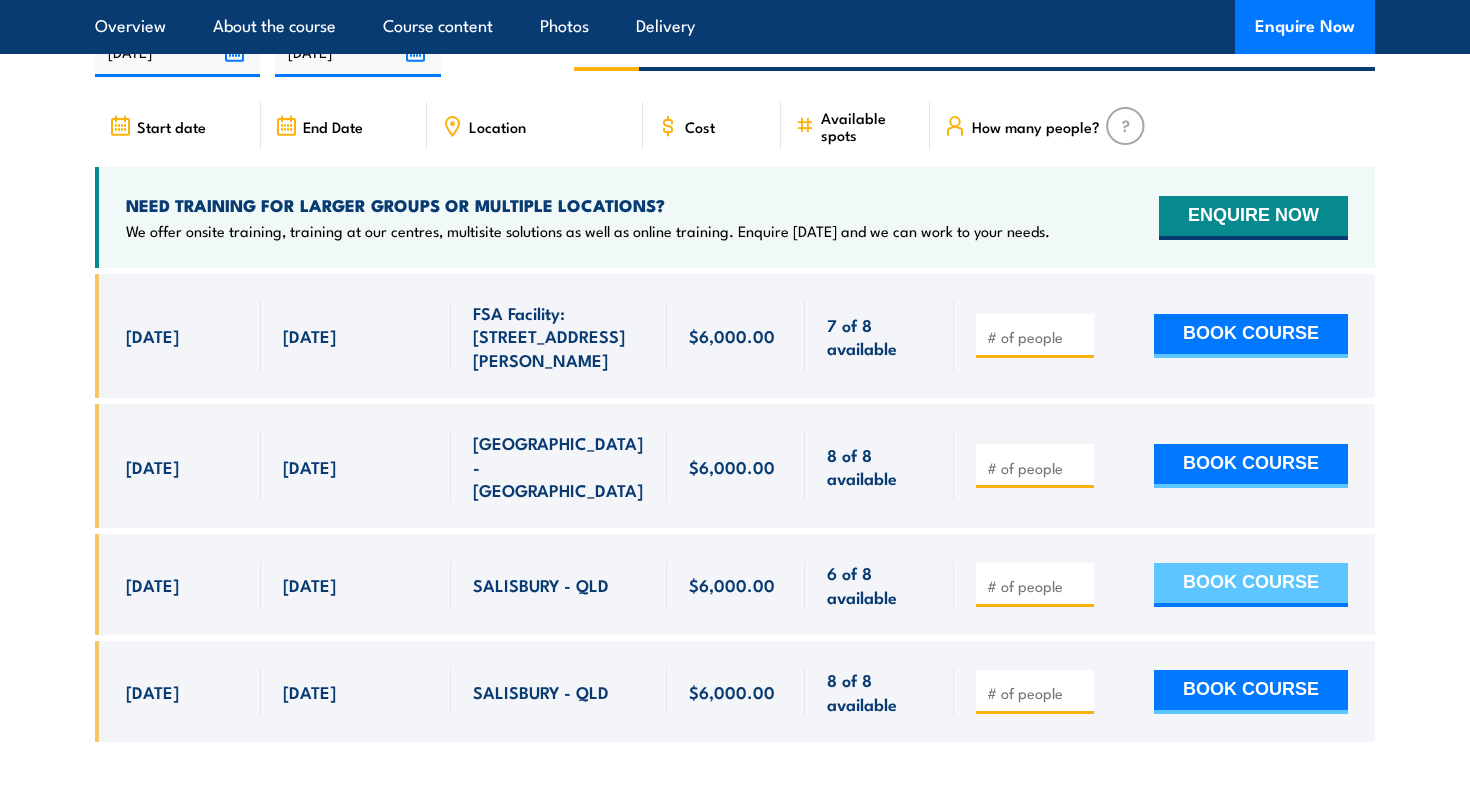 click on "BOOK COURSE" at bounding box center [1251, 585] 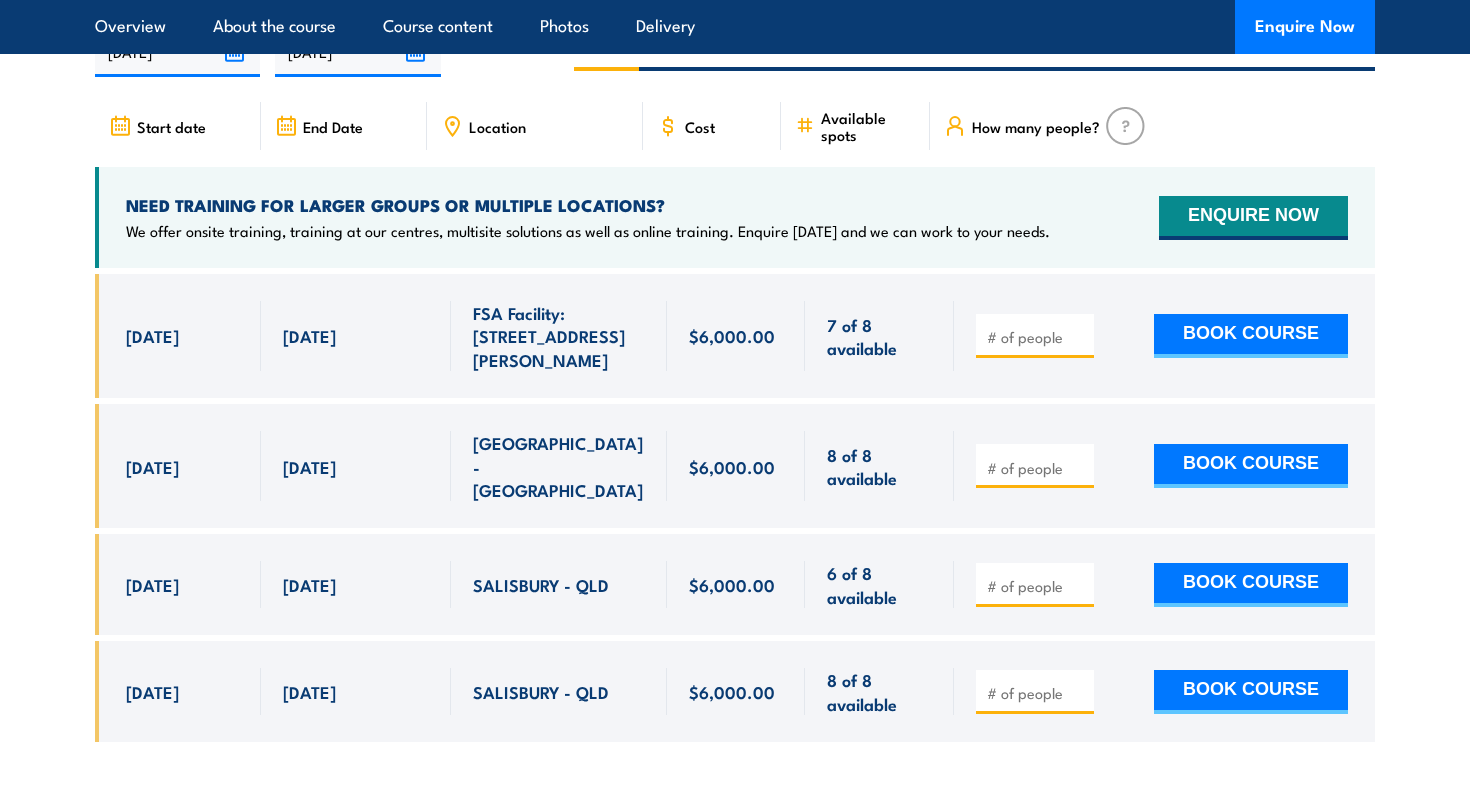 type on "1" 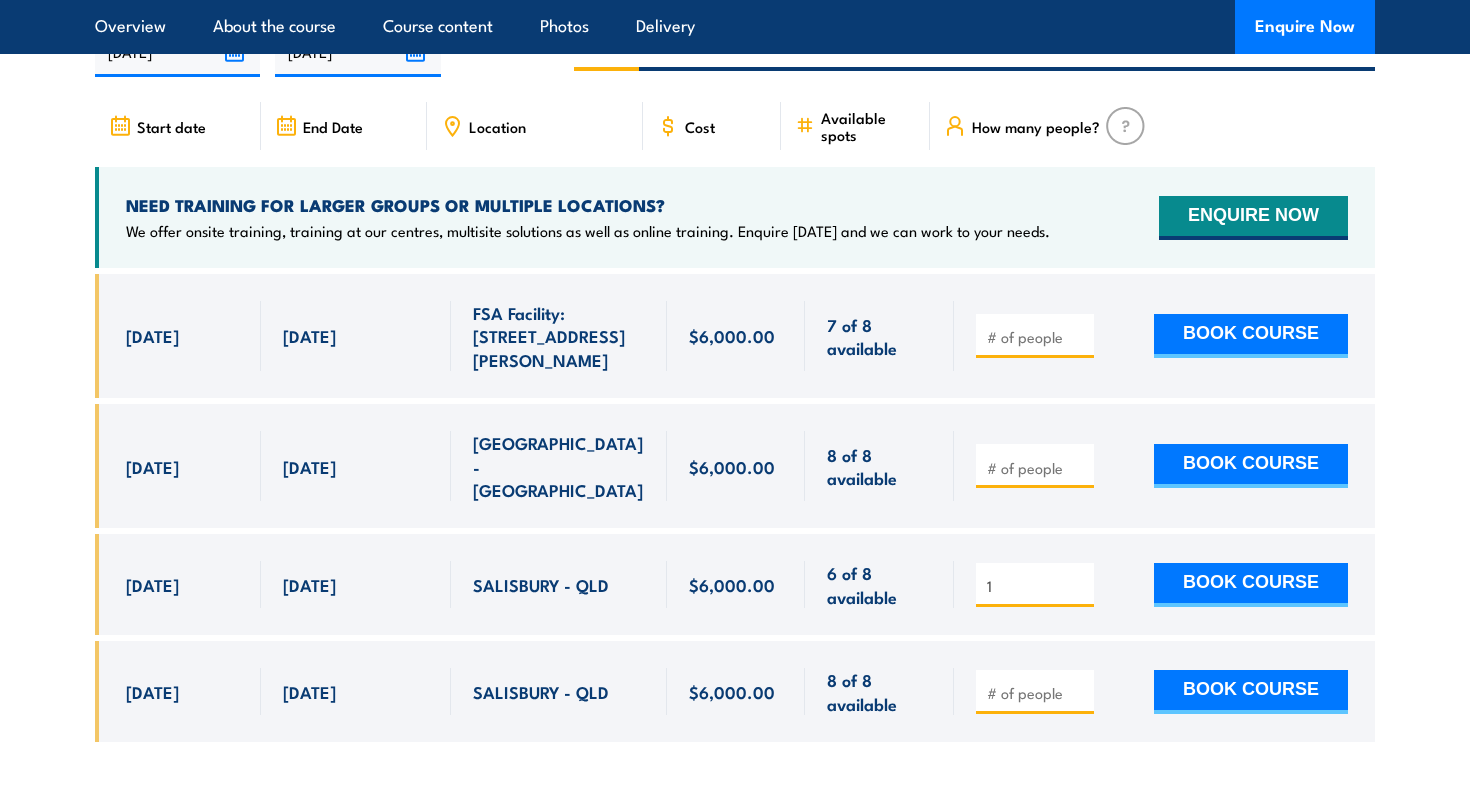 click on "1" at bounding box center (1037, 586) 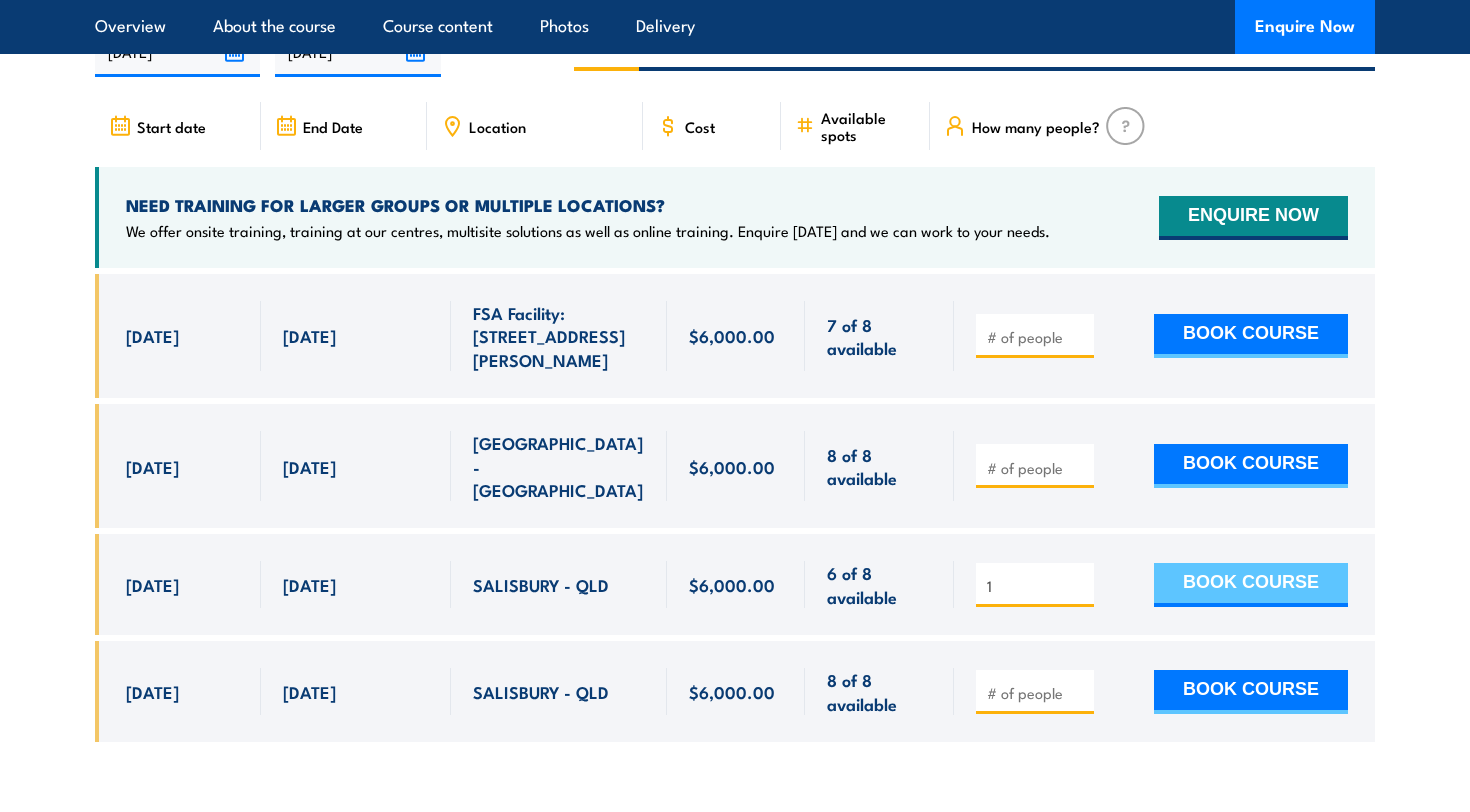 click on "BOOK COURSE" at bounding box center [1251, 585] 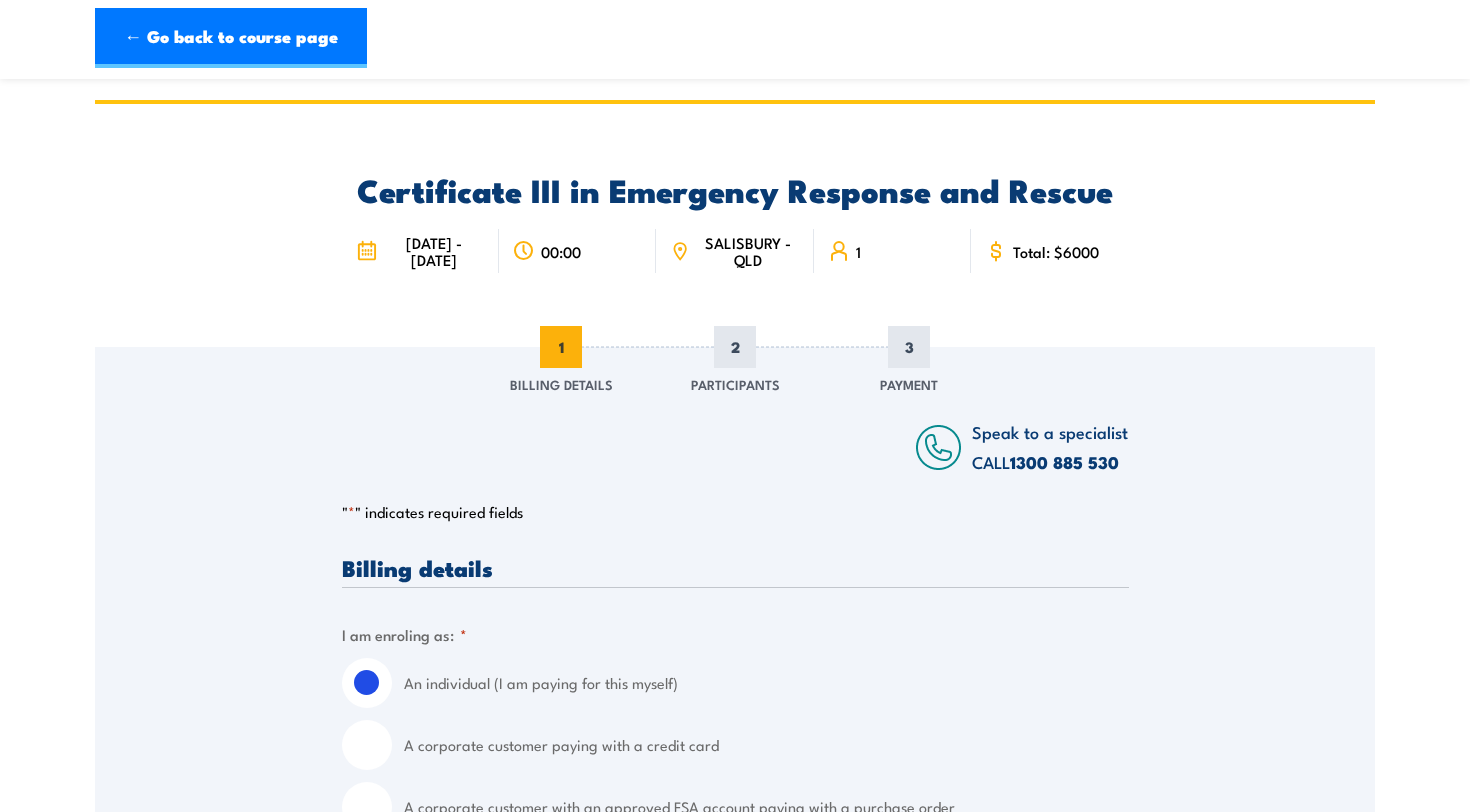scroll, scrollTop: 76, scrollLeft: 0, axis: vertical 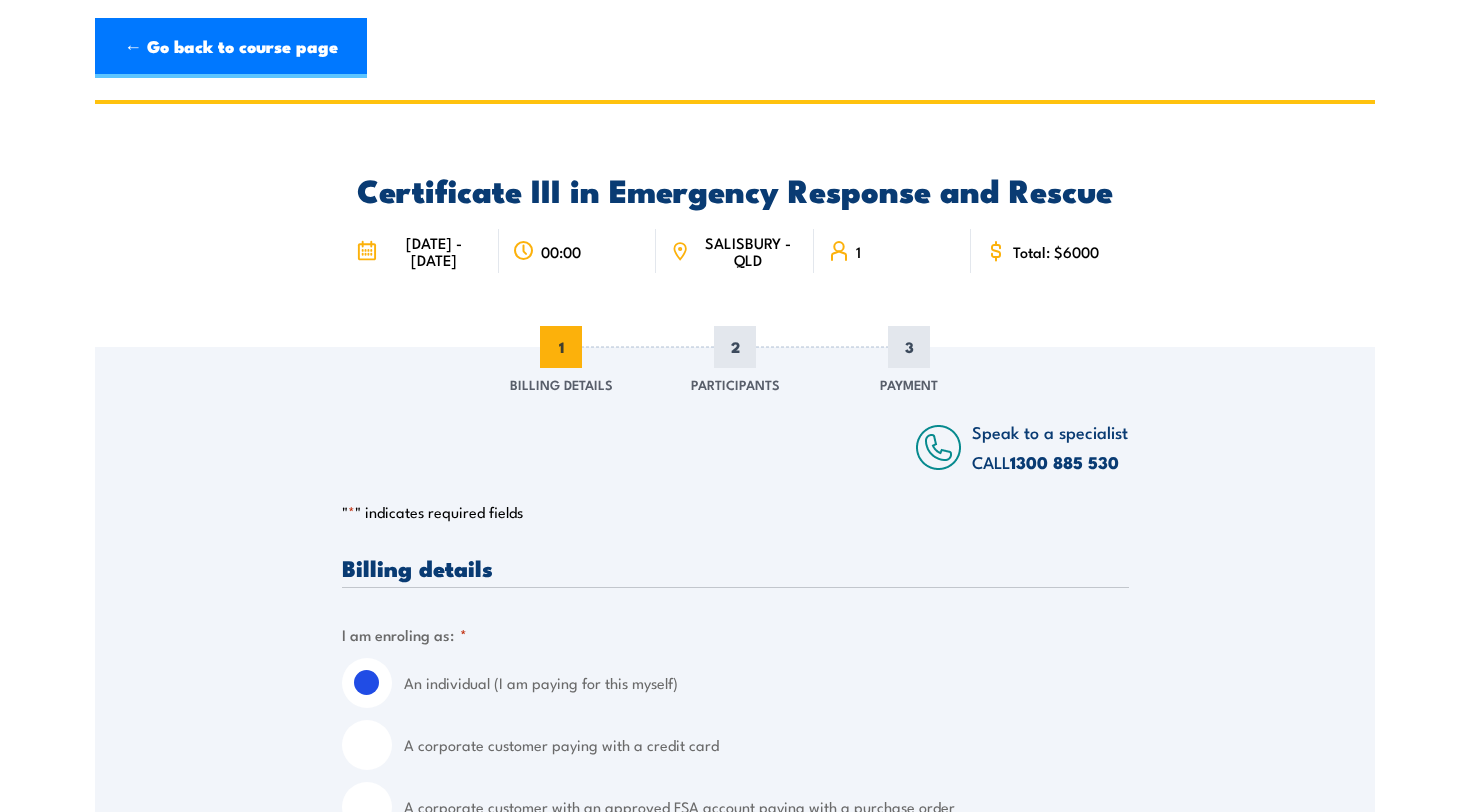 drag, startPoint x: 975, startPoint y: 452, endPoint x: 1122, endPoint y: 451, distance: 147.0034 